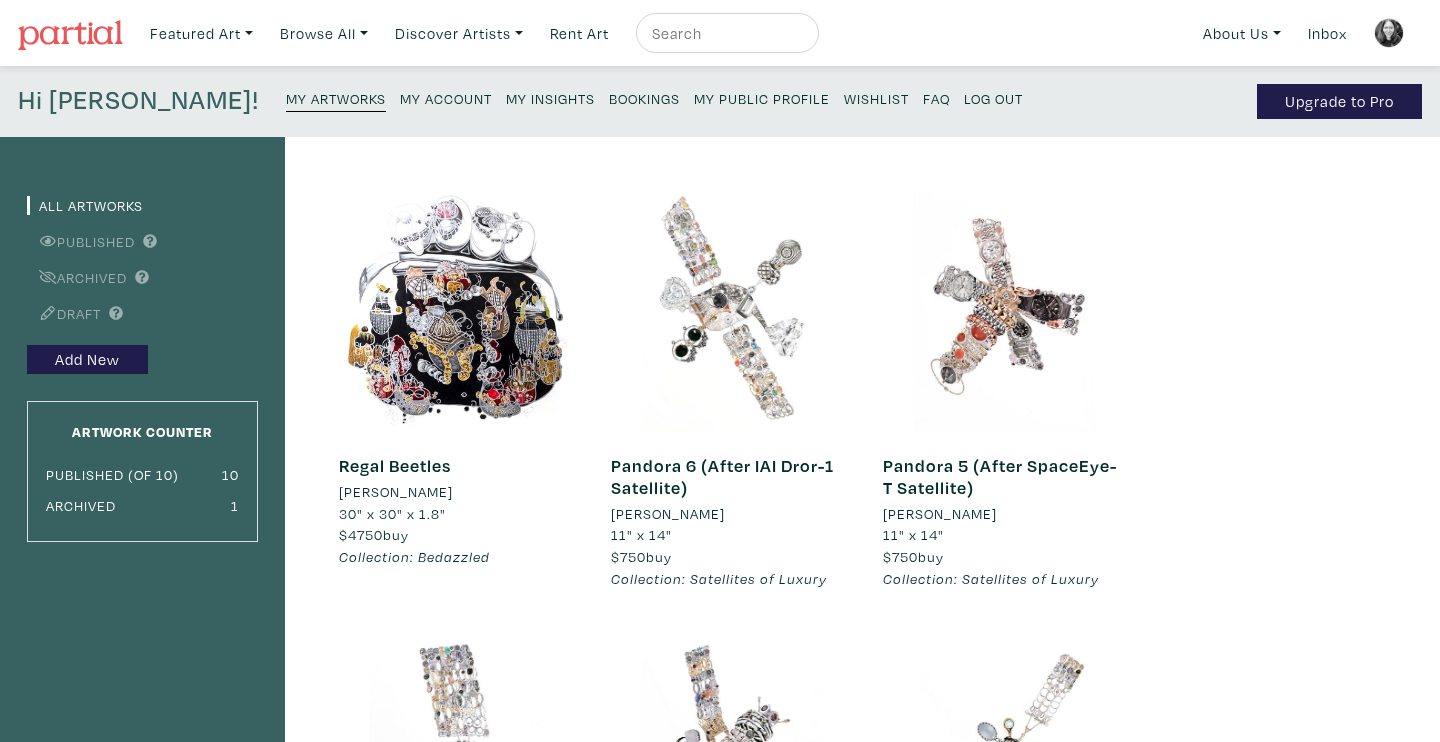 scroll, scrollTop: 927, scrollLeft: 0, axis: vertical 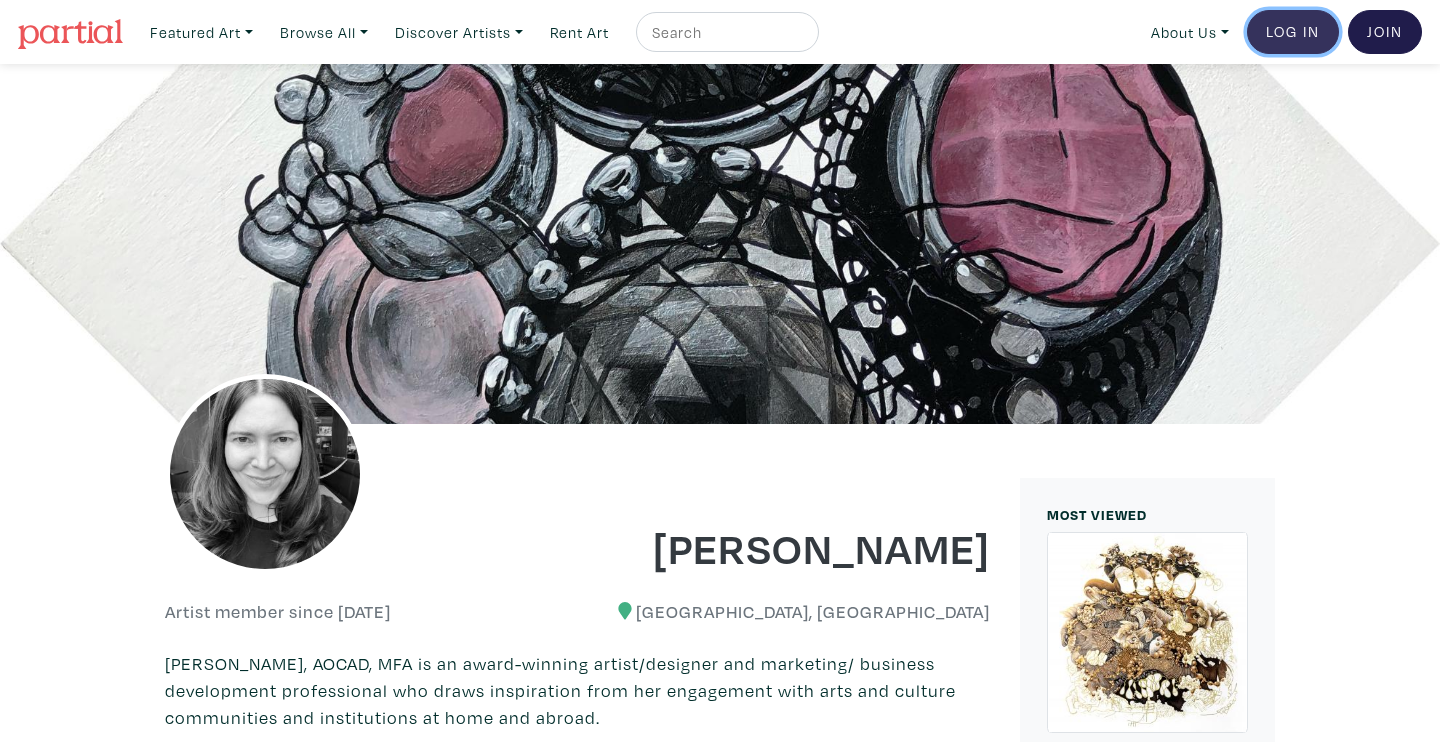 click on "Log In" at bounding box center (1293, 32) 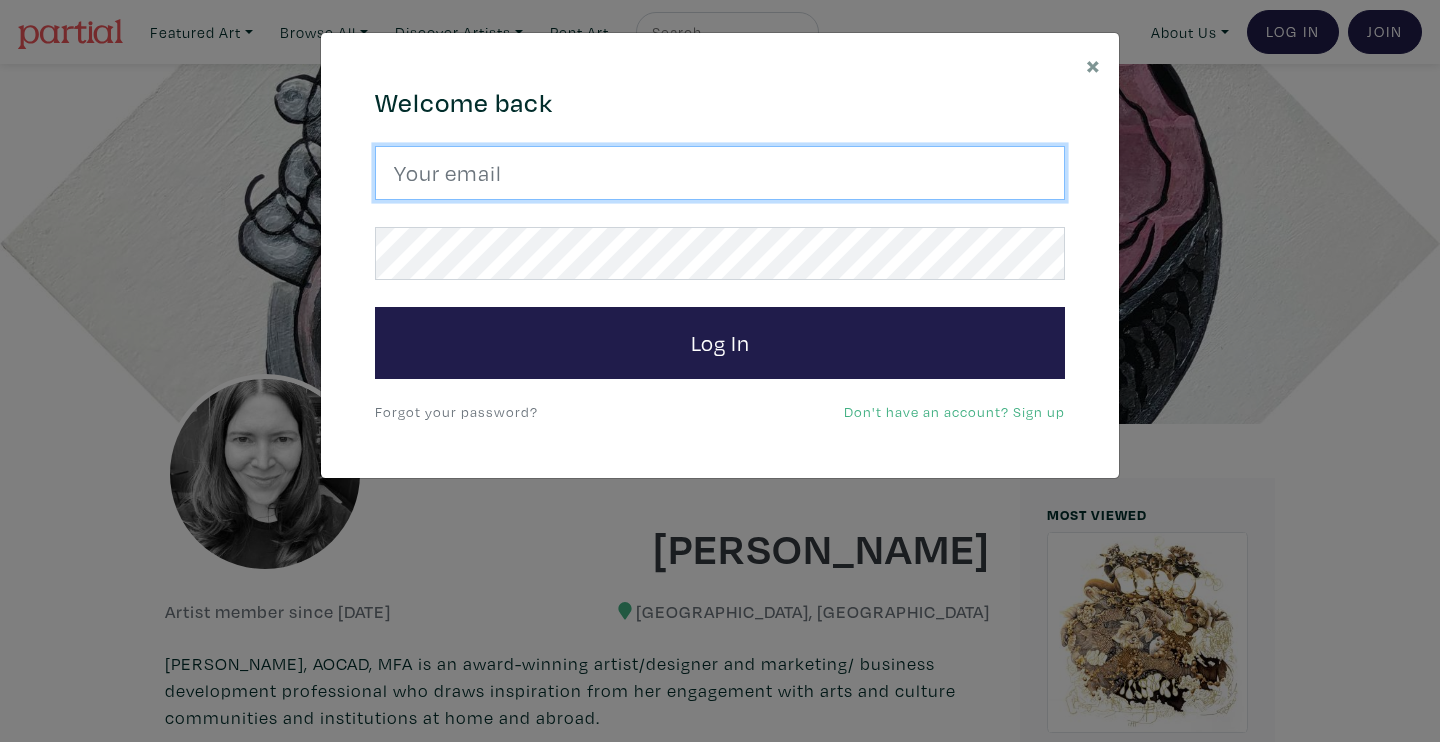 click at bounding box center [720, 173] 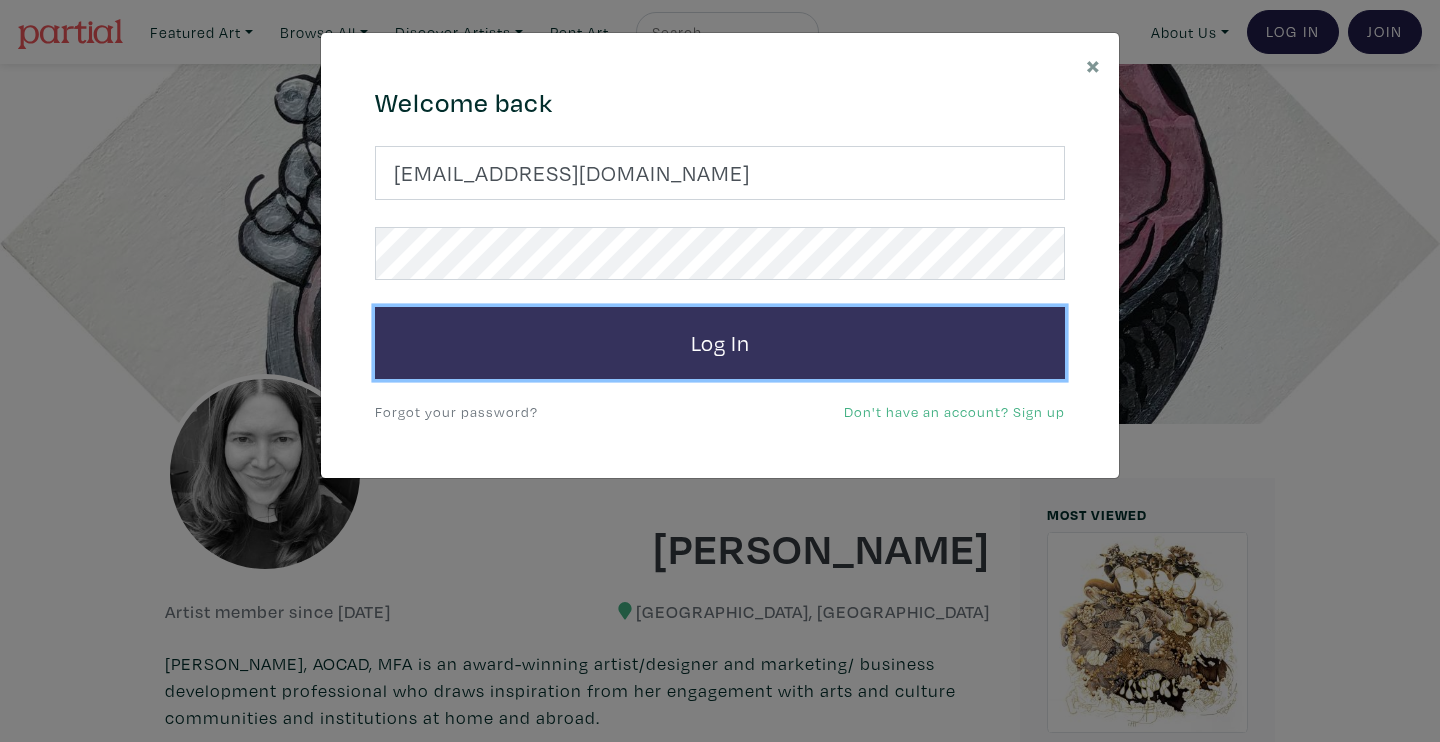 click on "Log In" at bounding box center (720, 343) 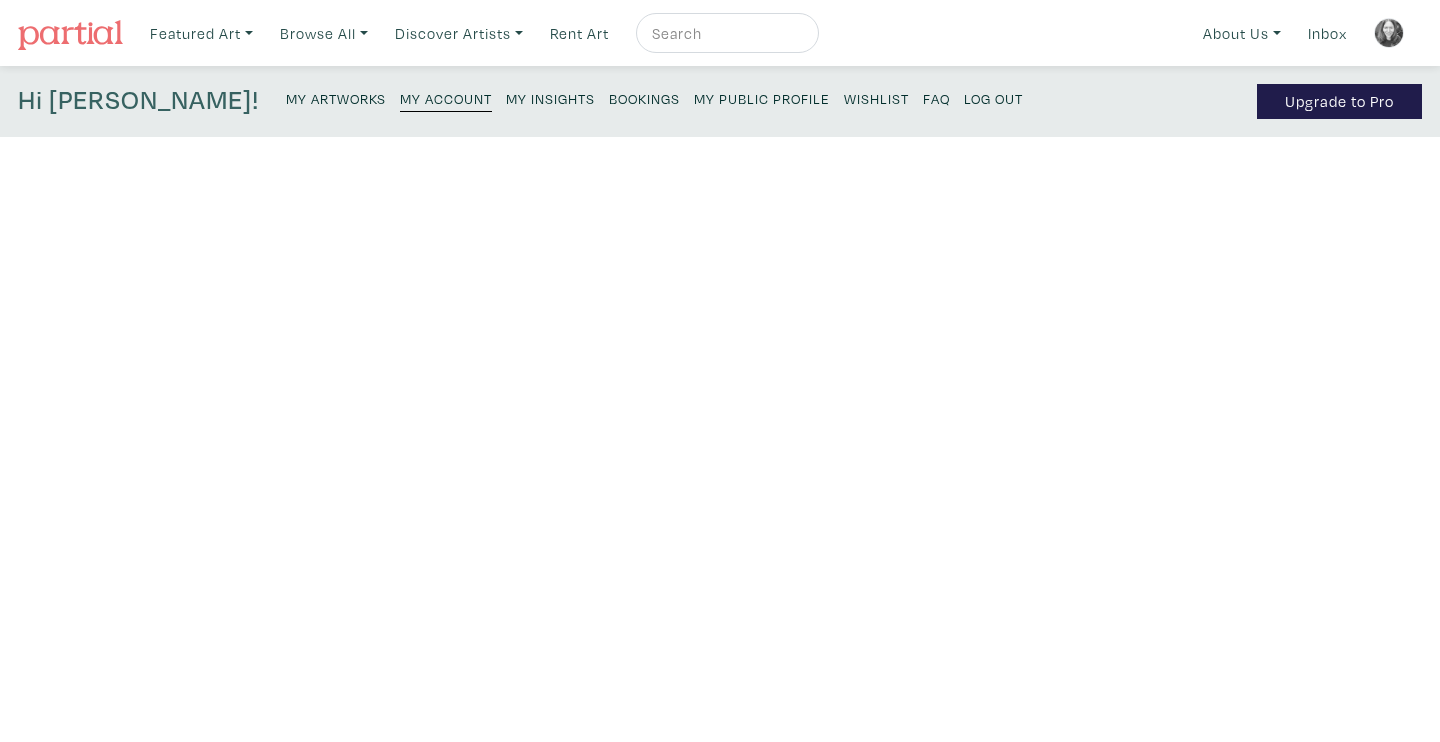 scroll, scrollTop: 0, scrollLeft: 0, axis: both 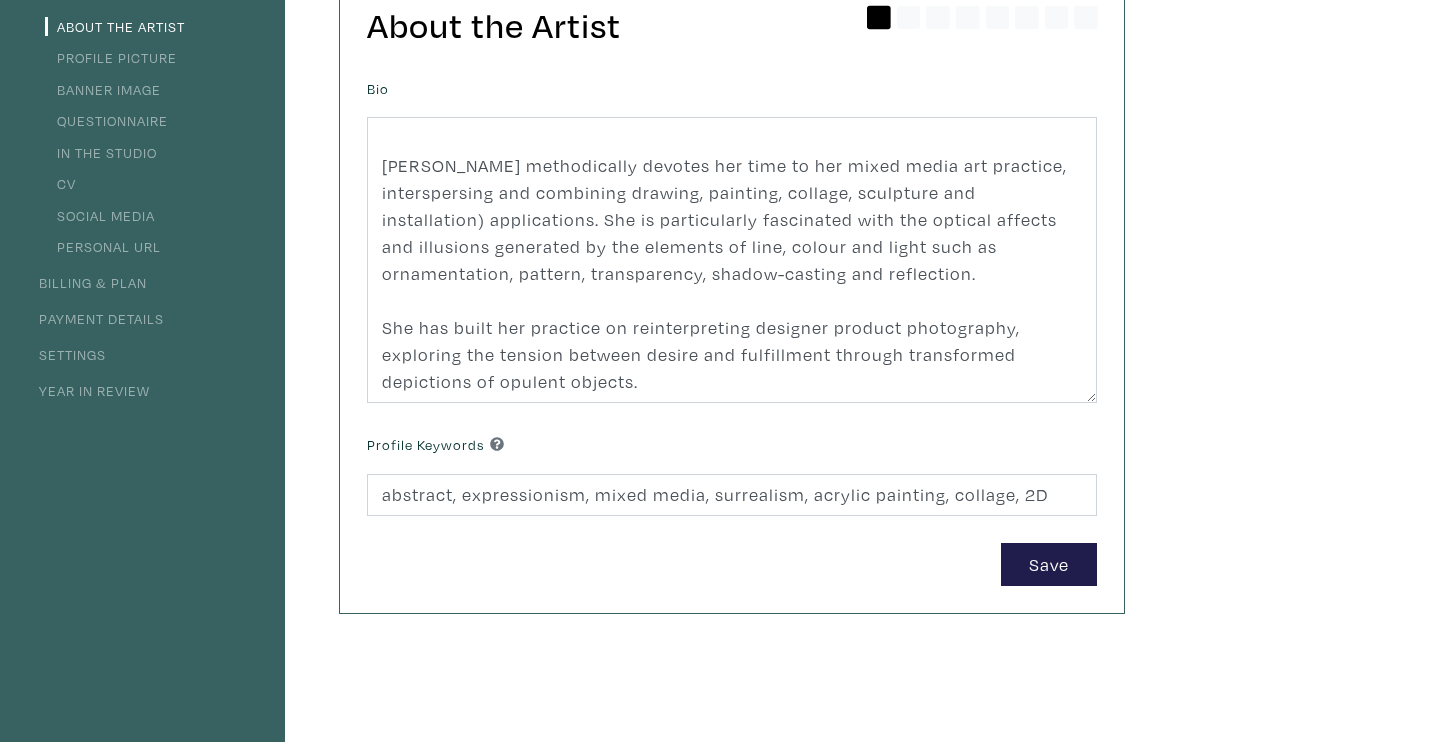 click on "CV" at bounding box center [60, 183] 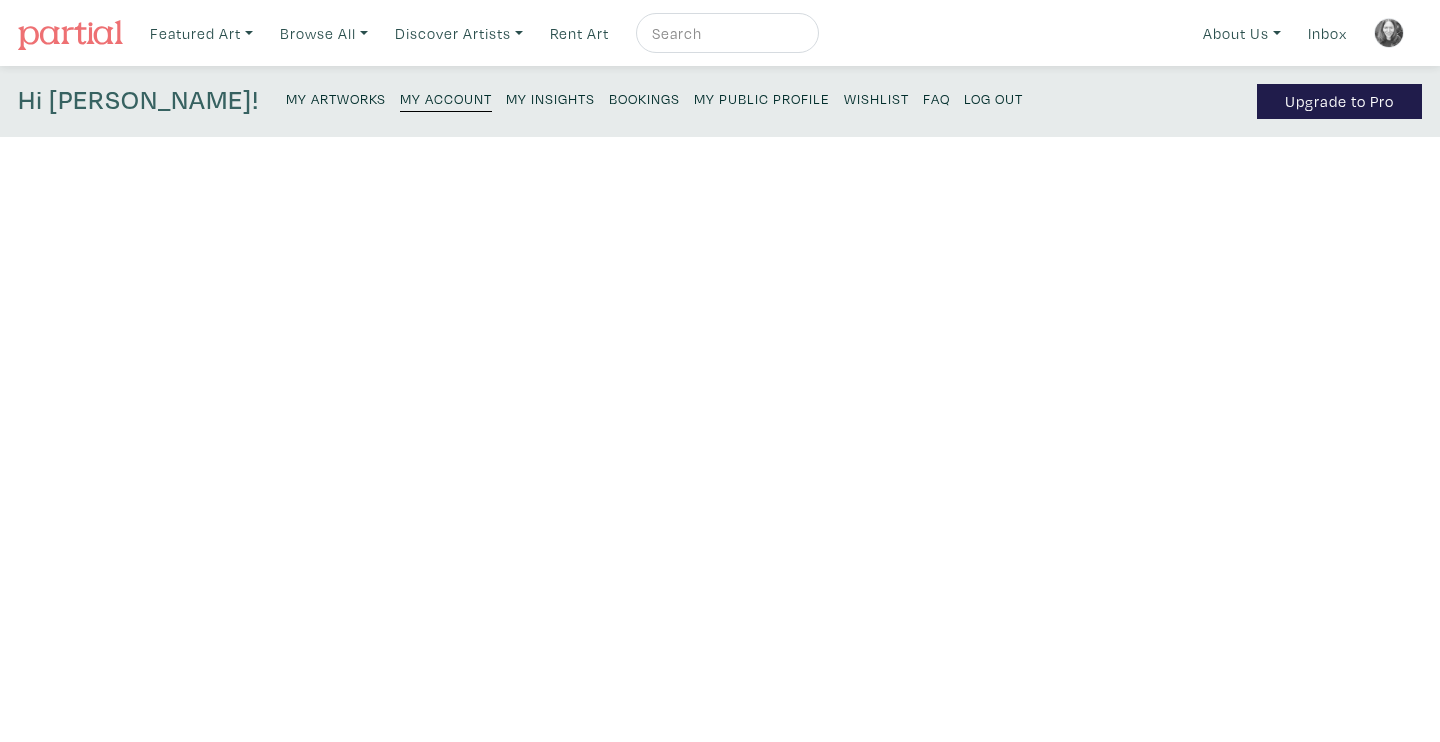 type on "2021" 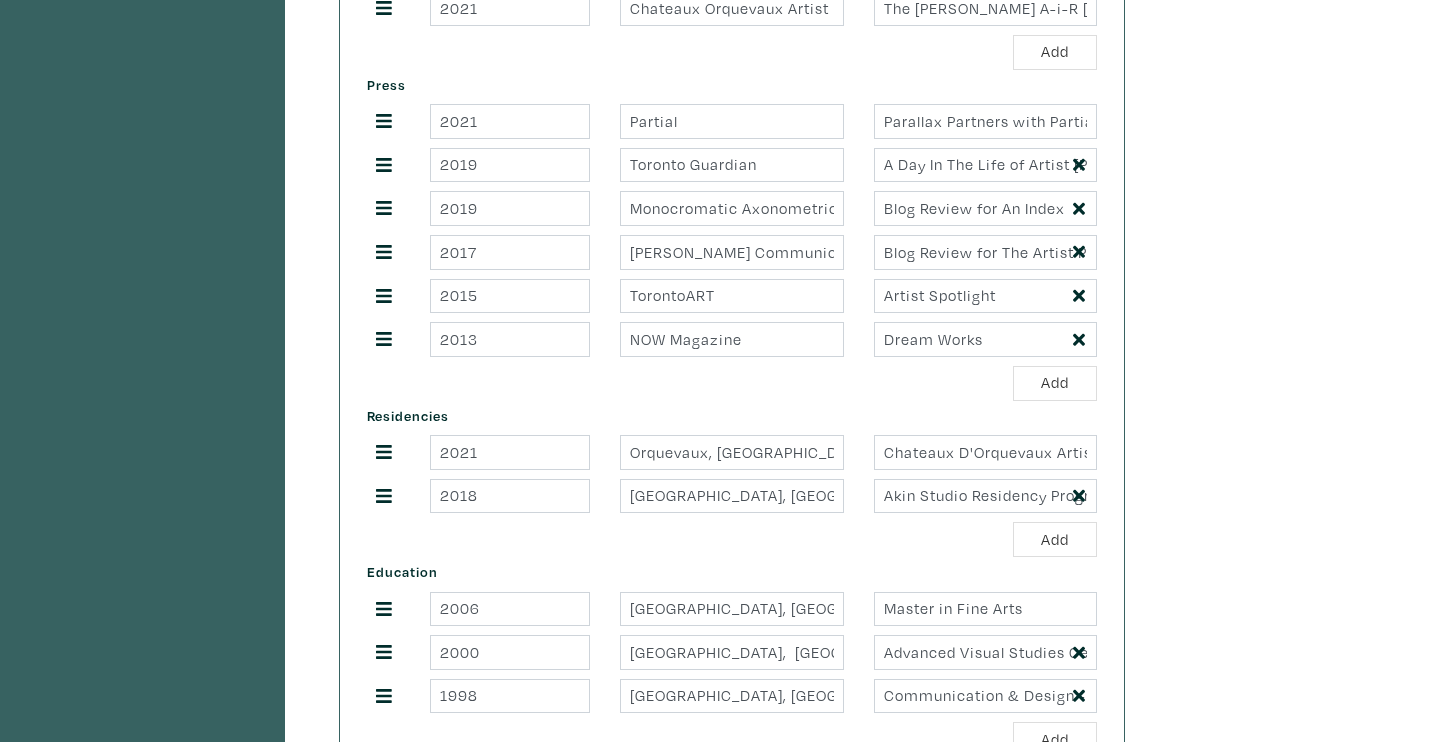 scroll, scrollTop: 1224, scrollLeft: 0, axis: vertical 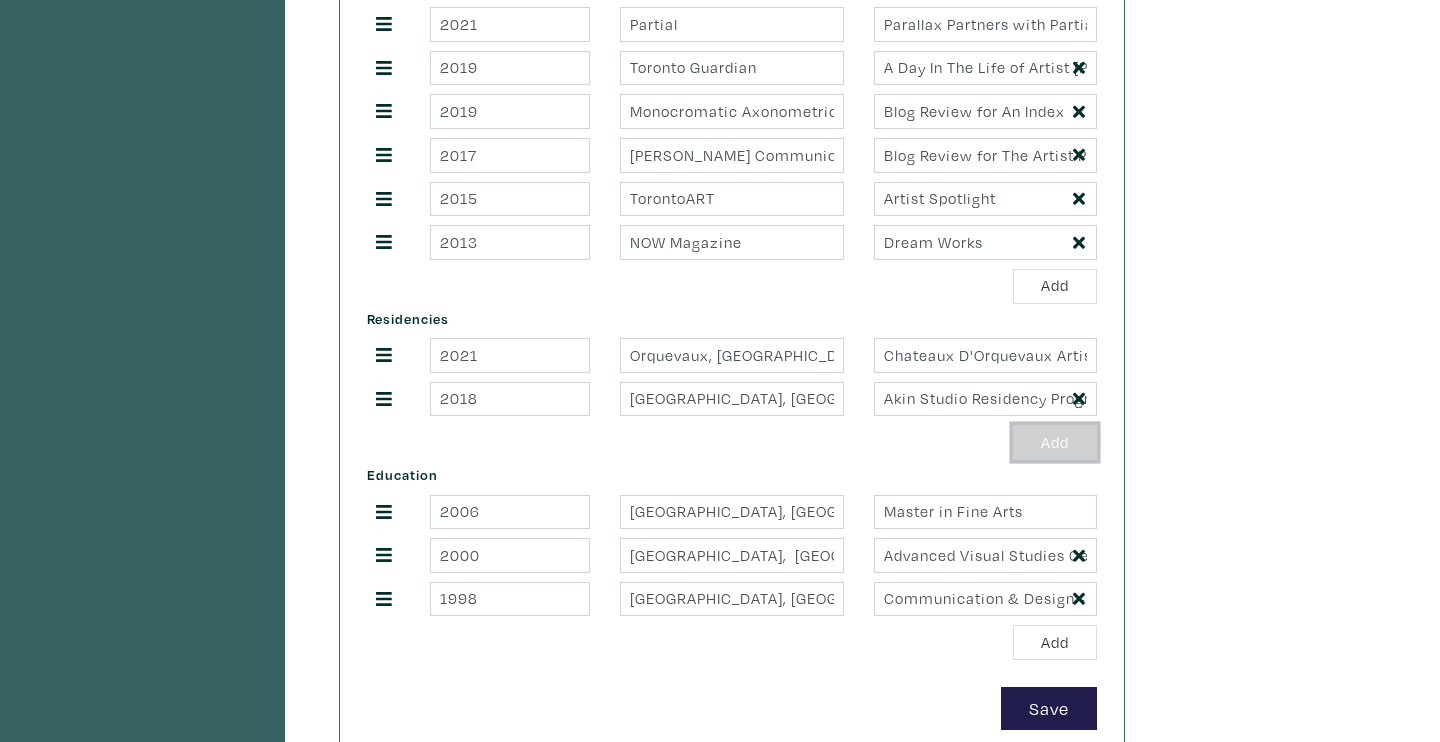 click on "Add" at bounding box center (1055, 442) 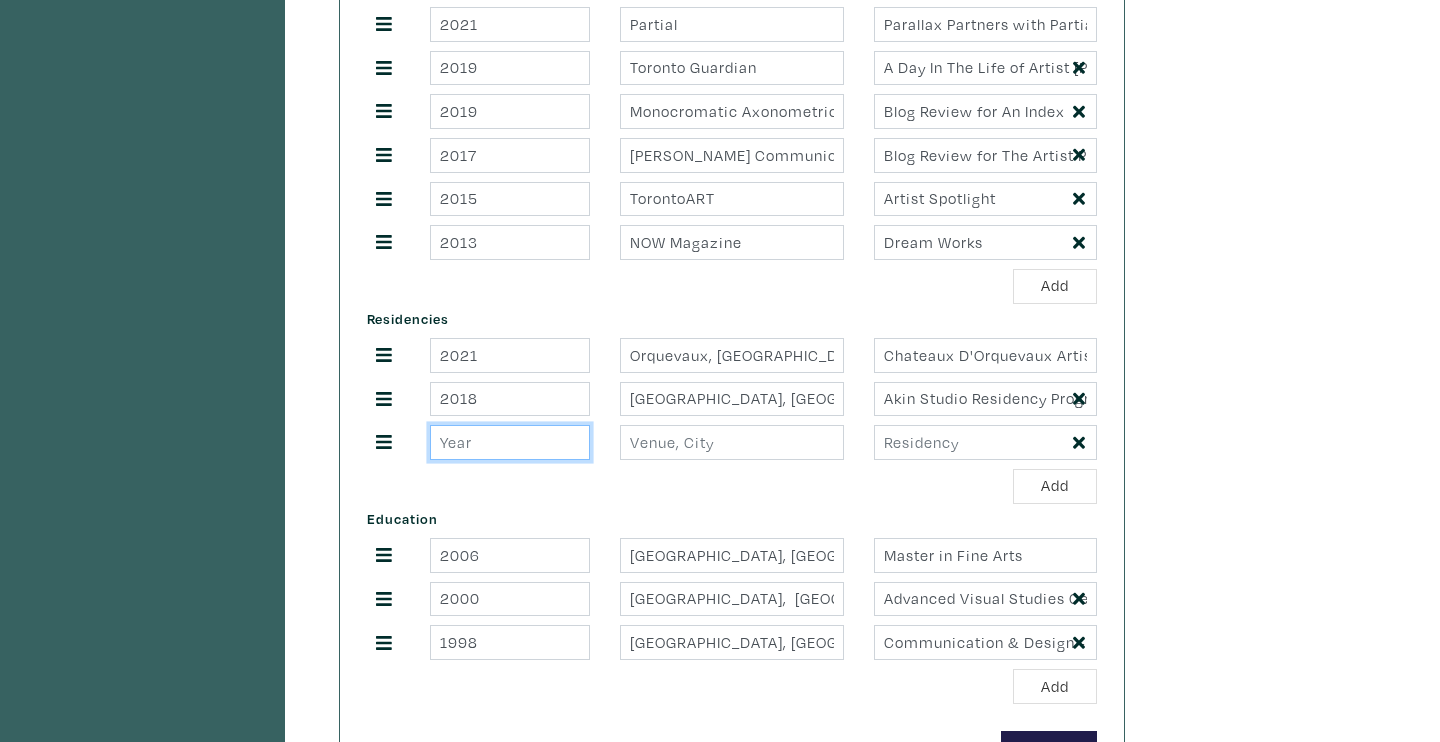 click at bounding box center [510, 442] 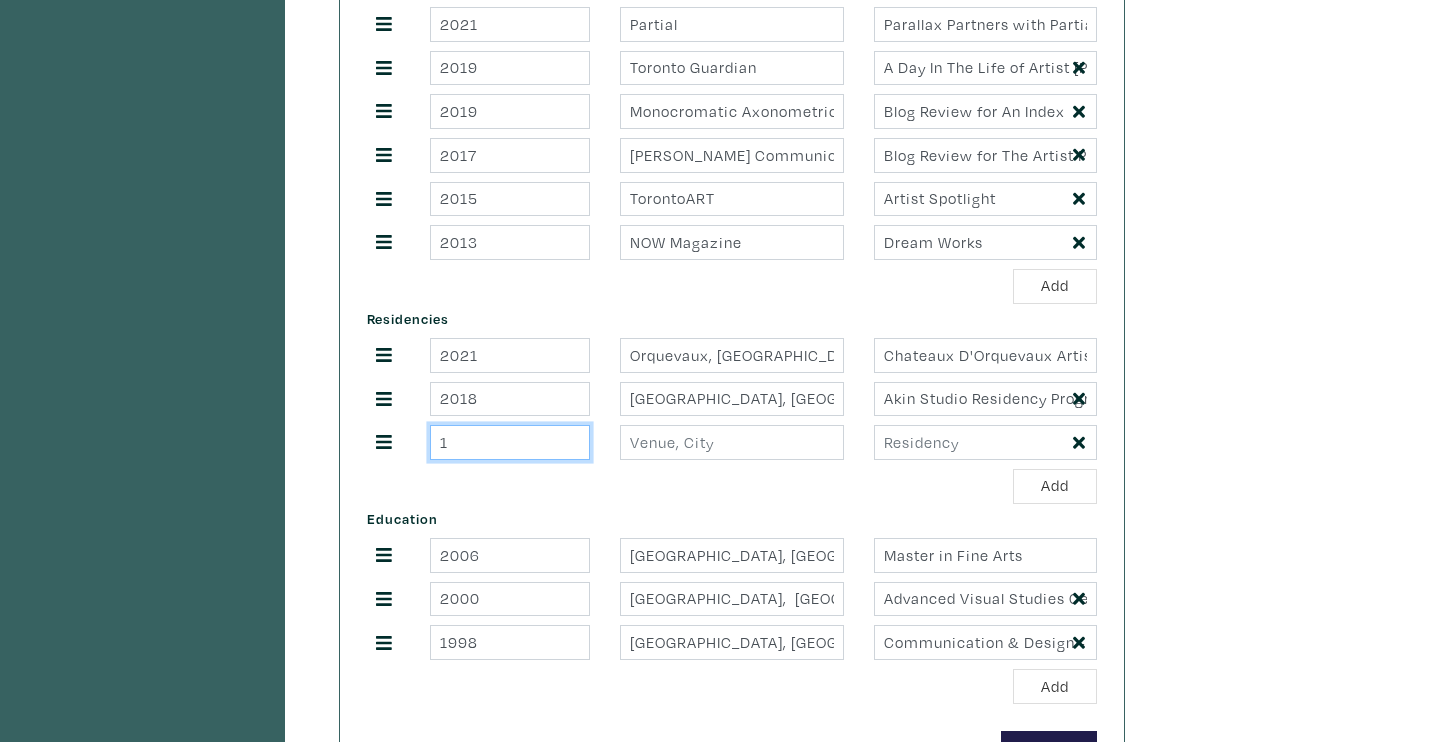 click on "1" at bounding box center [510, 442] 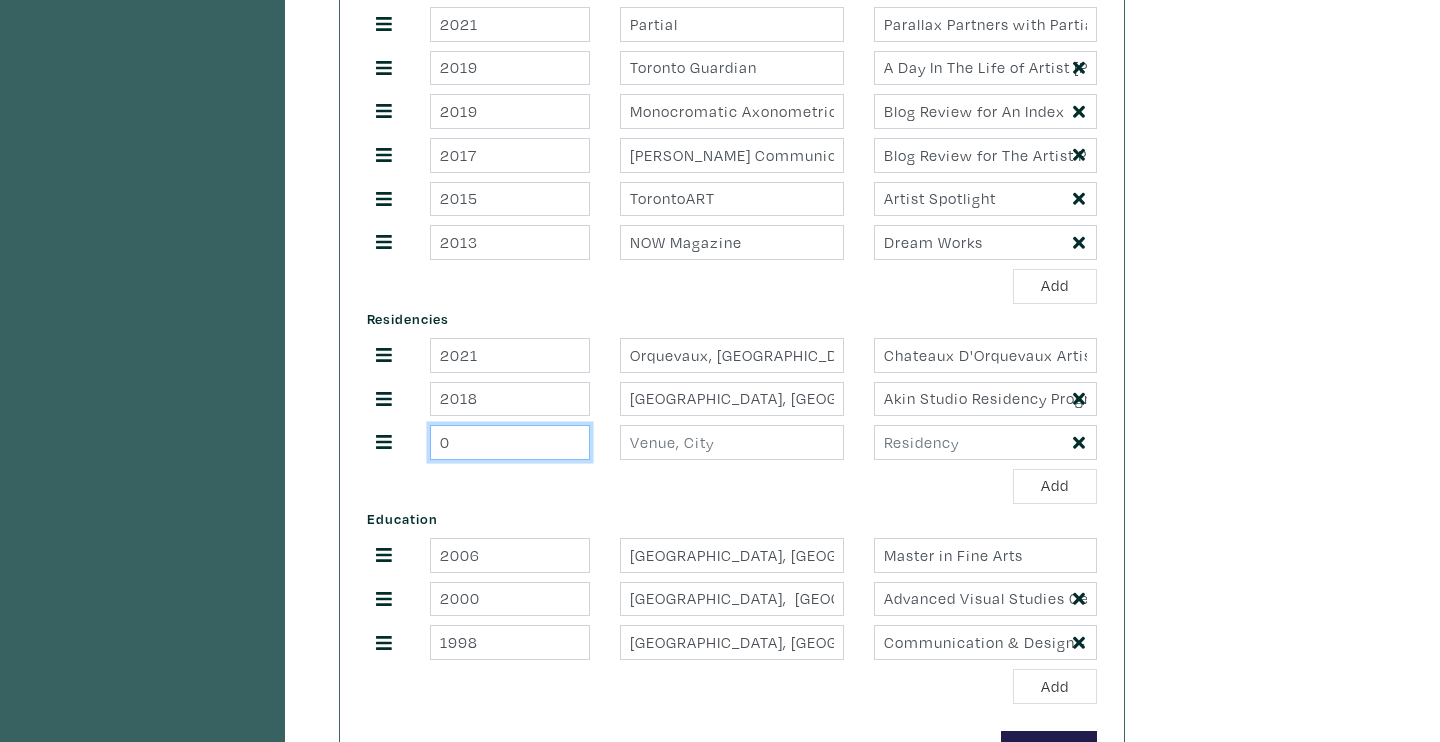 type on "0" 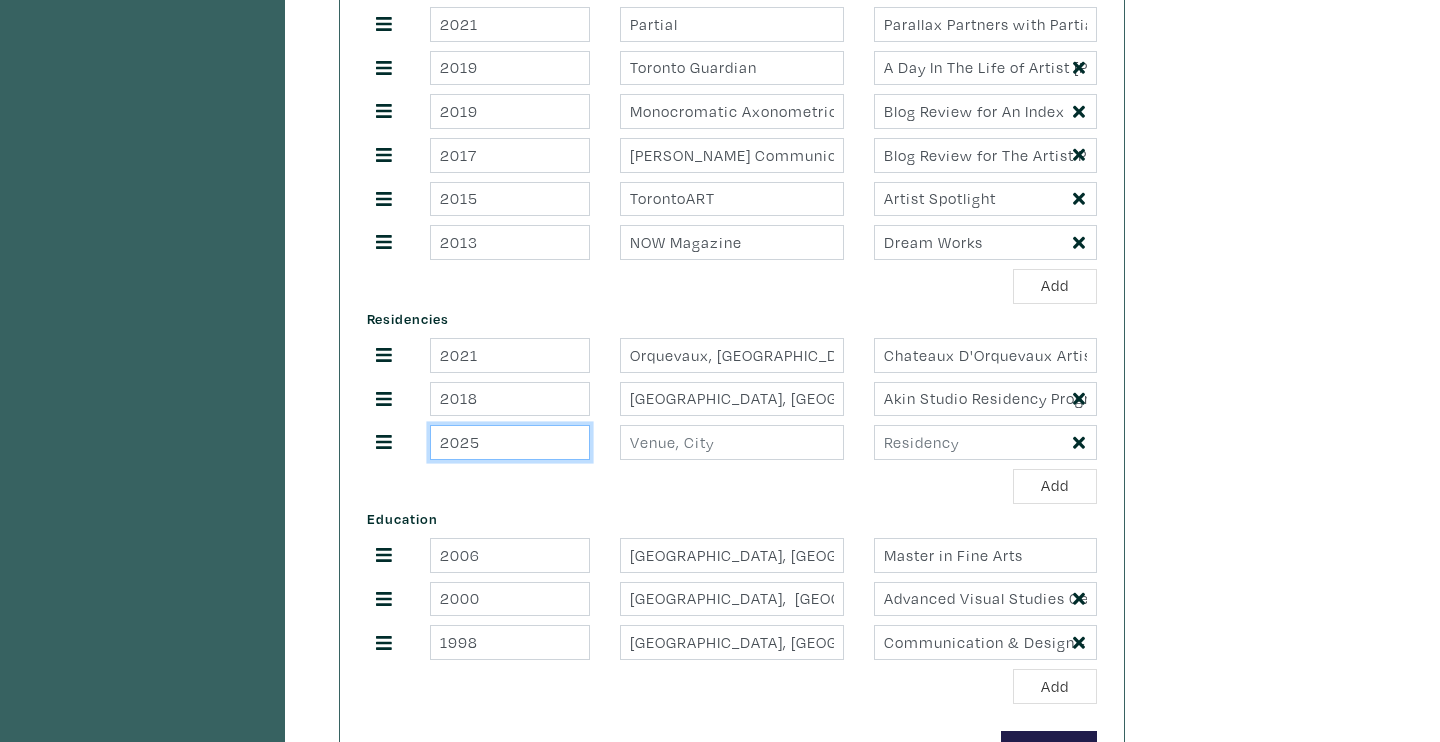 click on "2025" at bounding box center [510, 442] 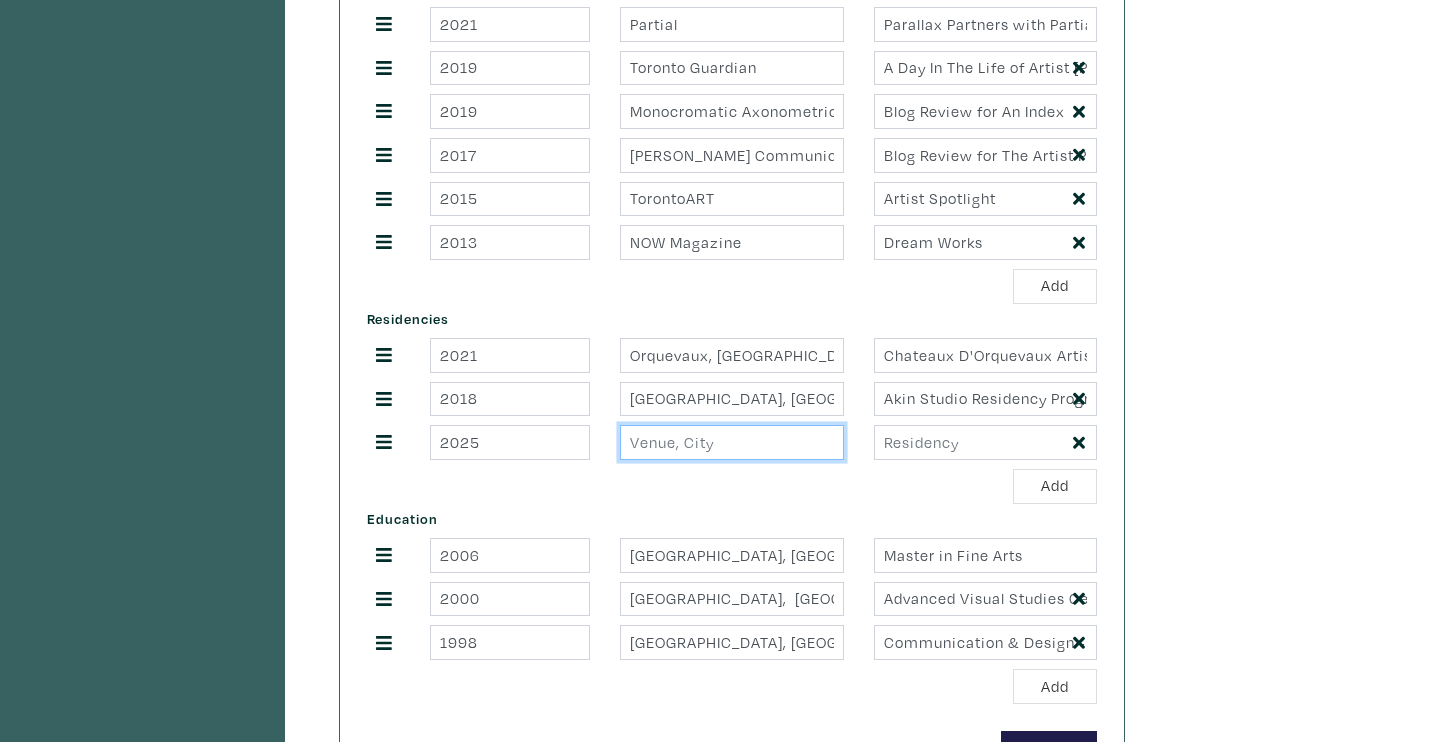 click at bounding box center [731, 442] 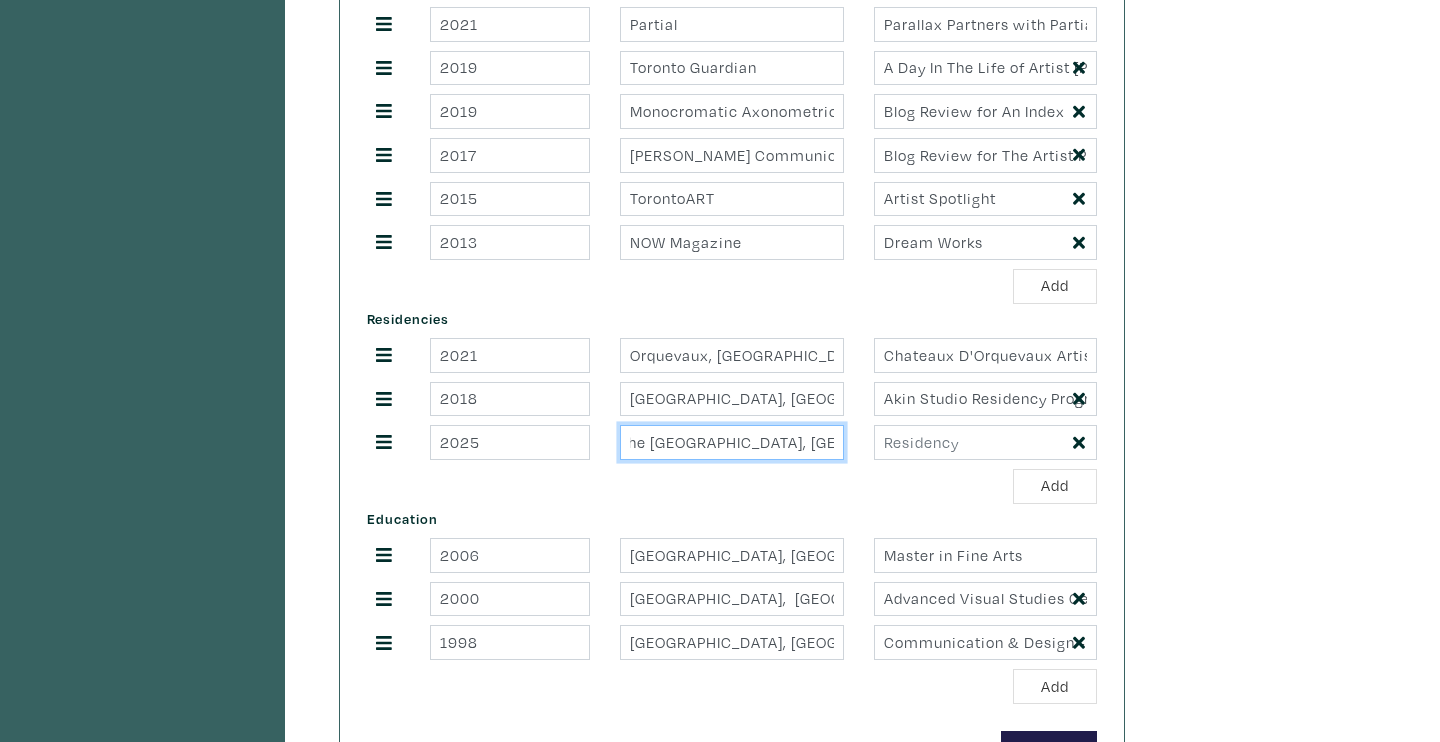 scroll, scrollTop: 0, scrollLeft: 20, axis: horizontal 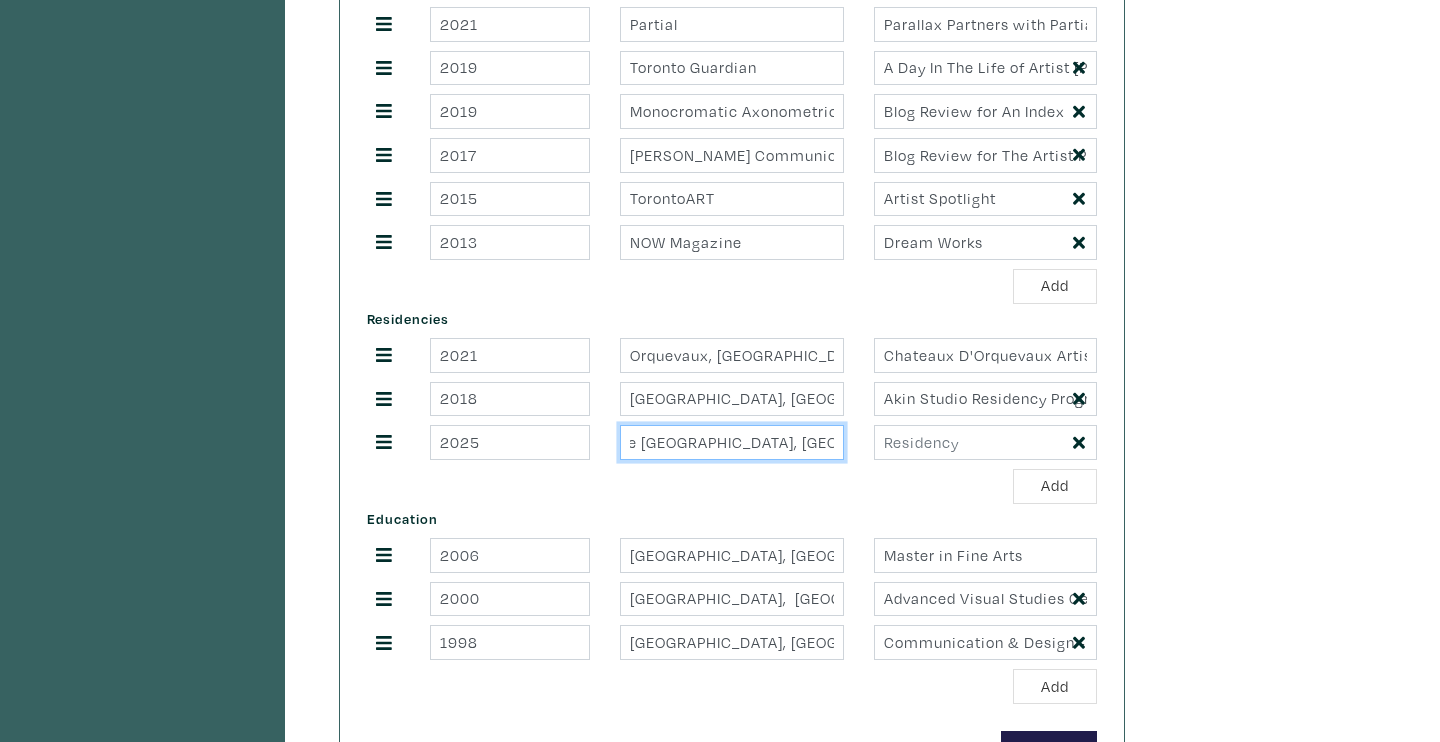 drag, startPoint x: 631, startPoint y: 437, endPoint x: 865, endPoint y: 437, distance: 234 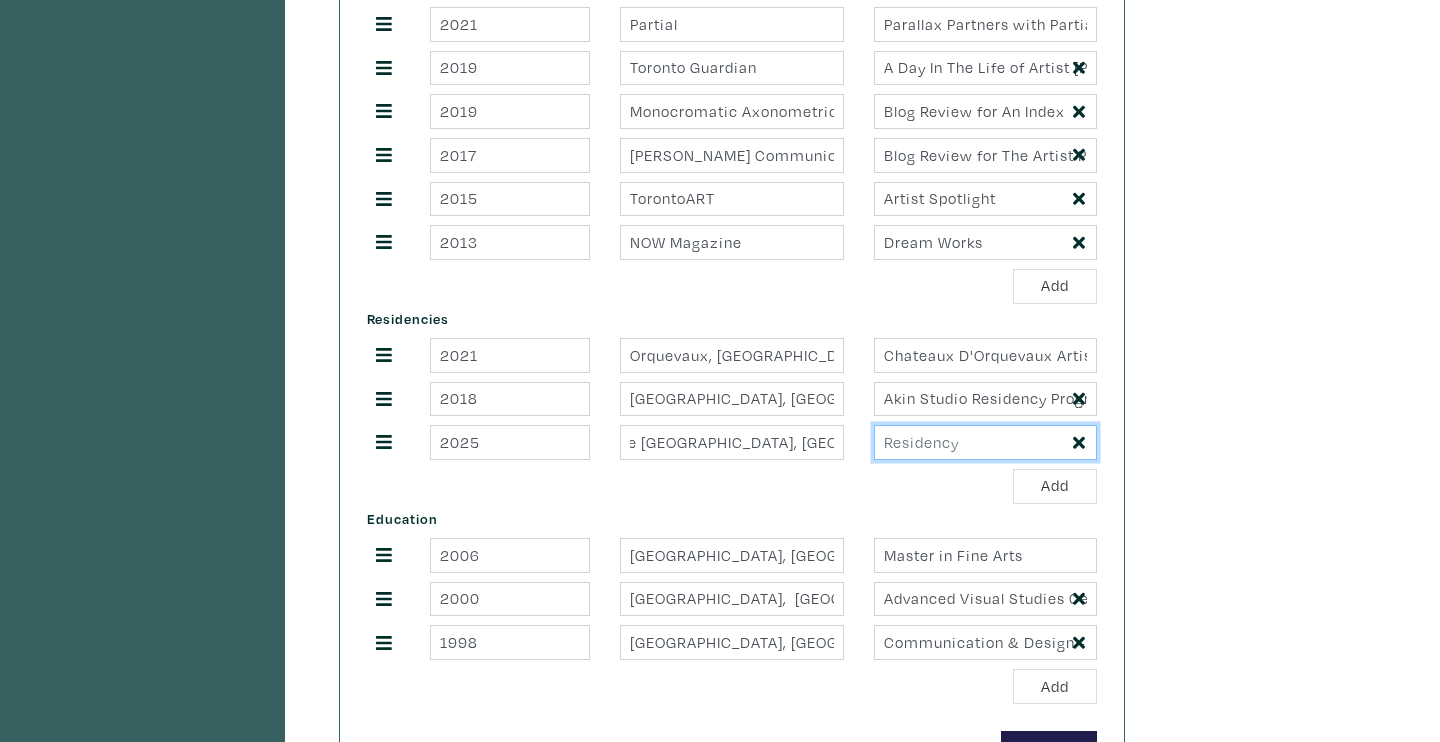 scroll, scrollTop: 0, scrollLeft: 0, axis: both 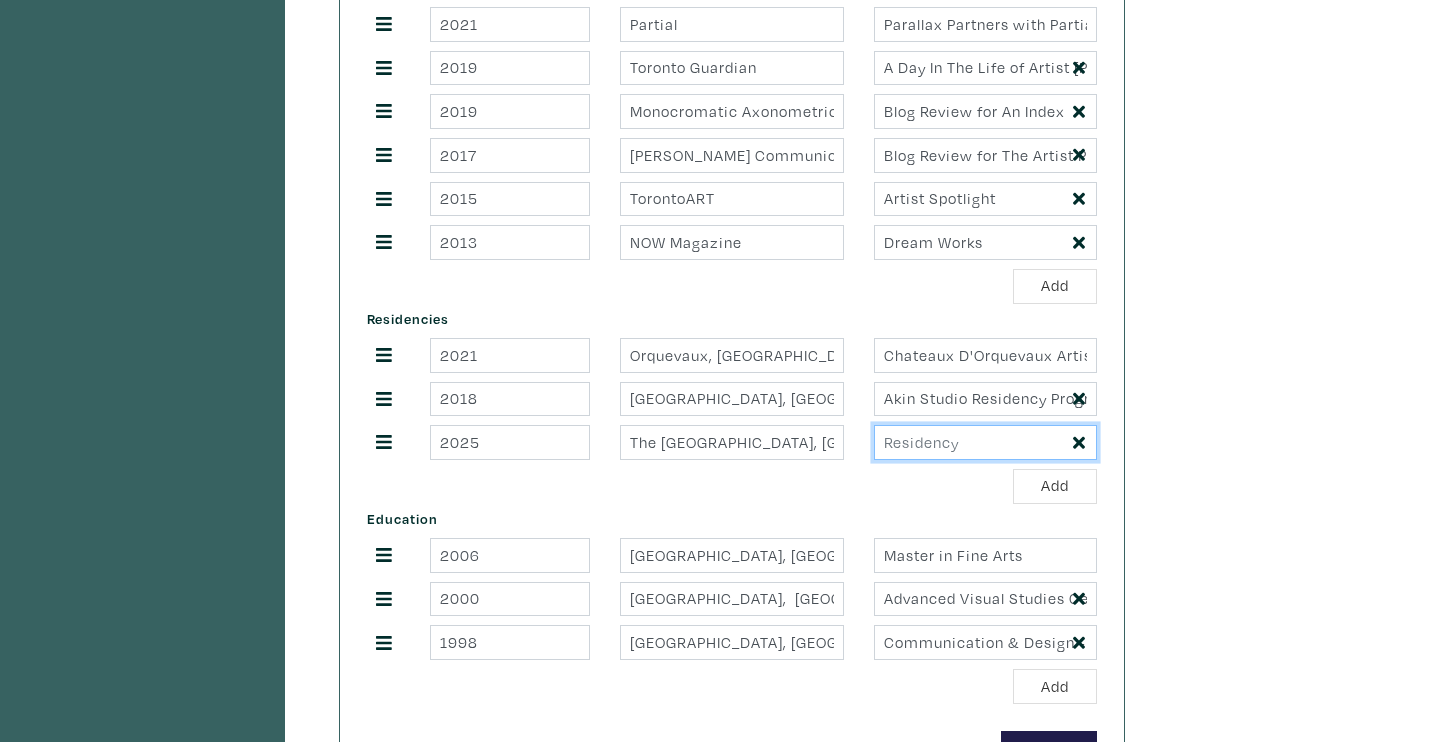 click at bounding box center (985, 442) 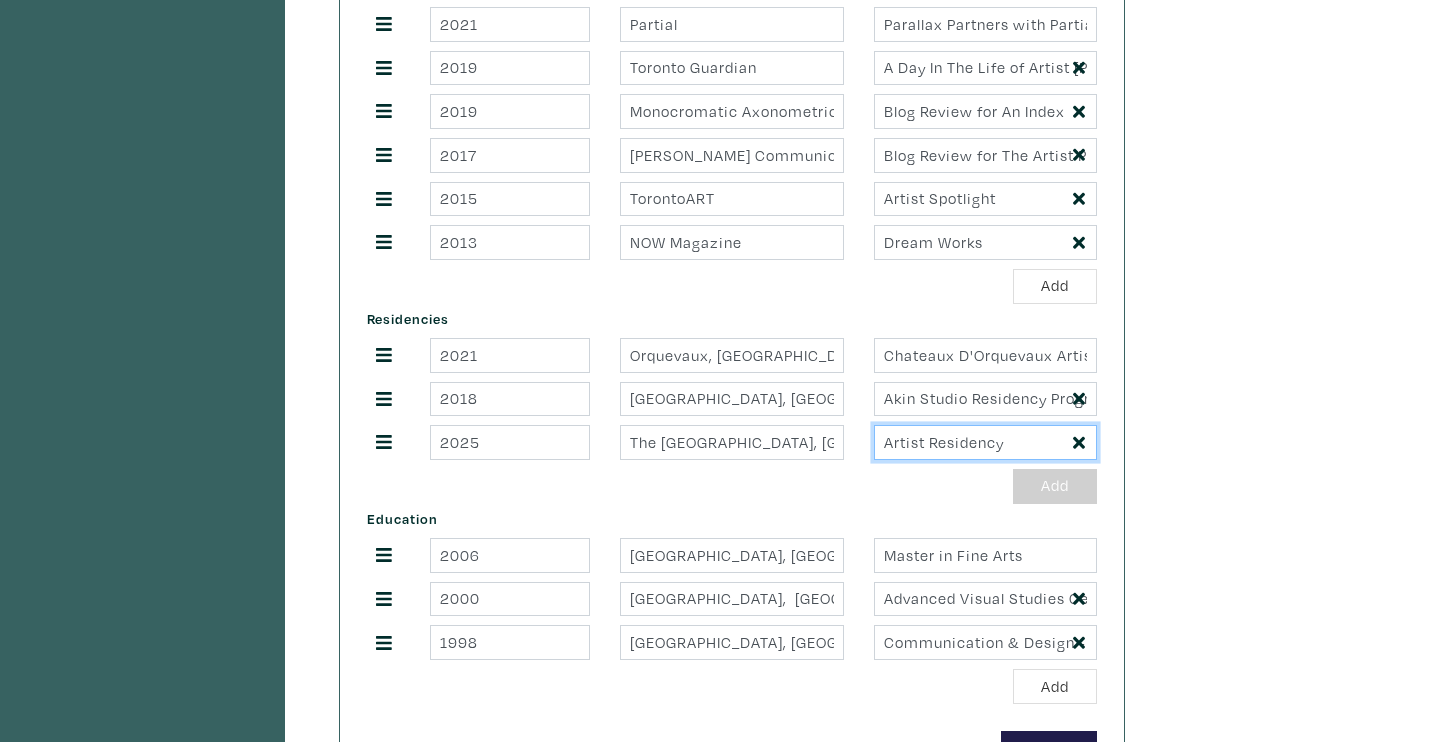 type on "Artist Residency" 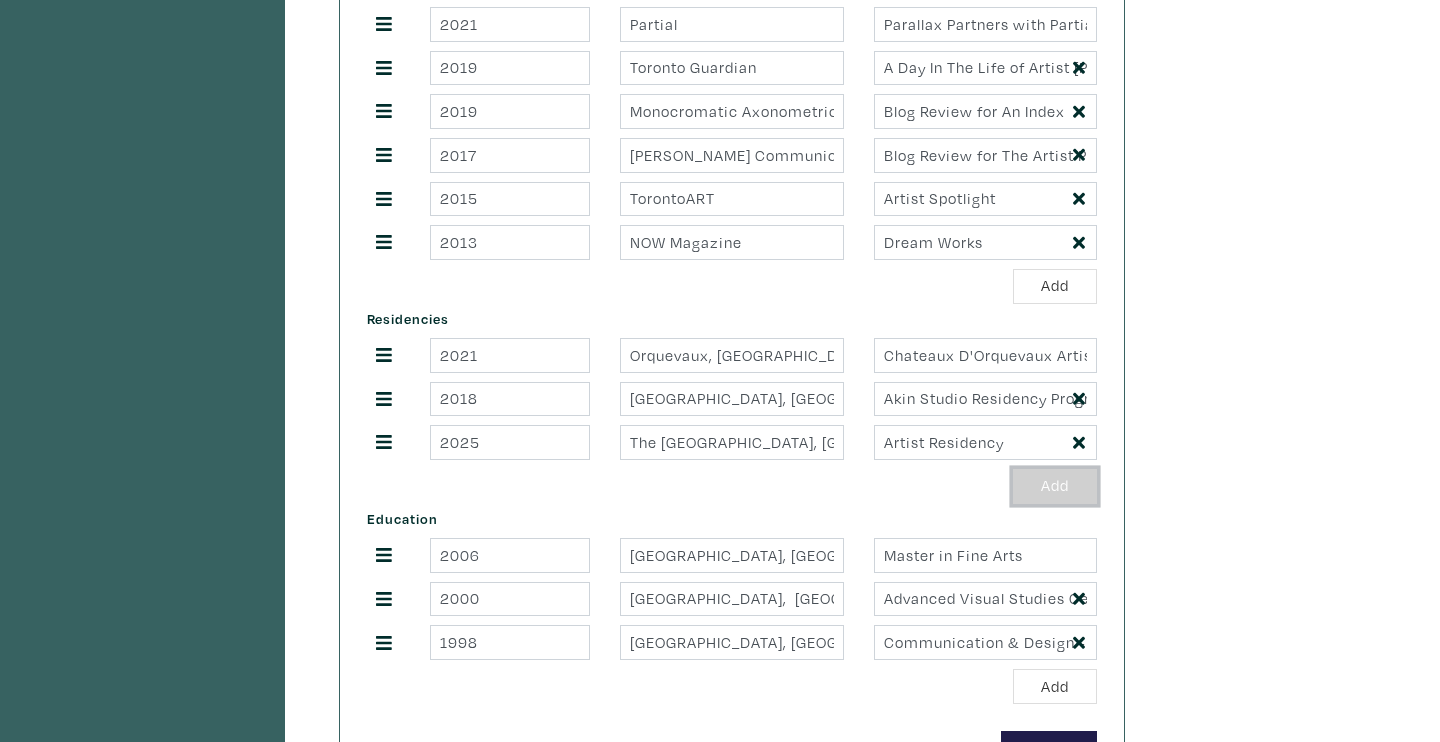 click on "Add" at bounding box center [1055, 486] 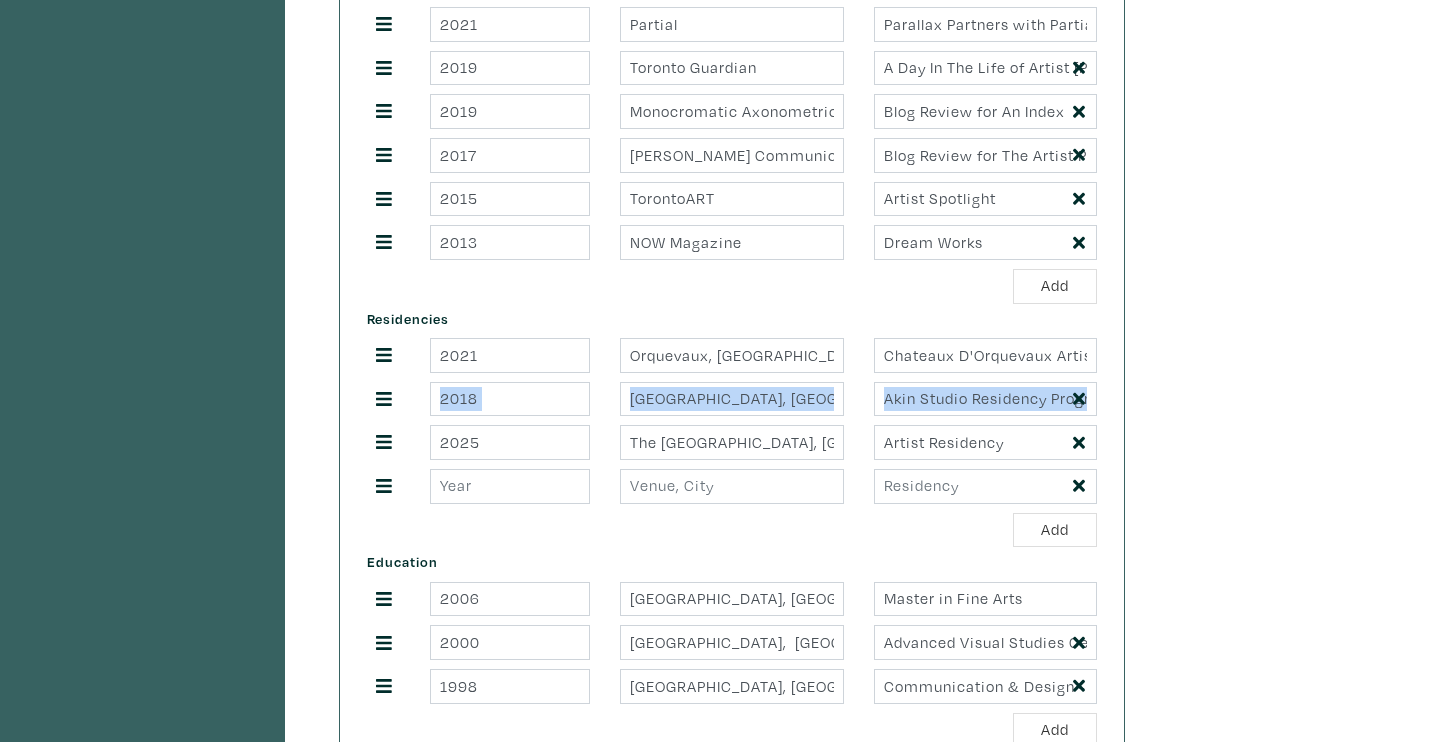 drag, startPoint x: 413, startPoint y: 448, endPoint x: 407, endPoint y: 403, distance: 45.39824 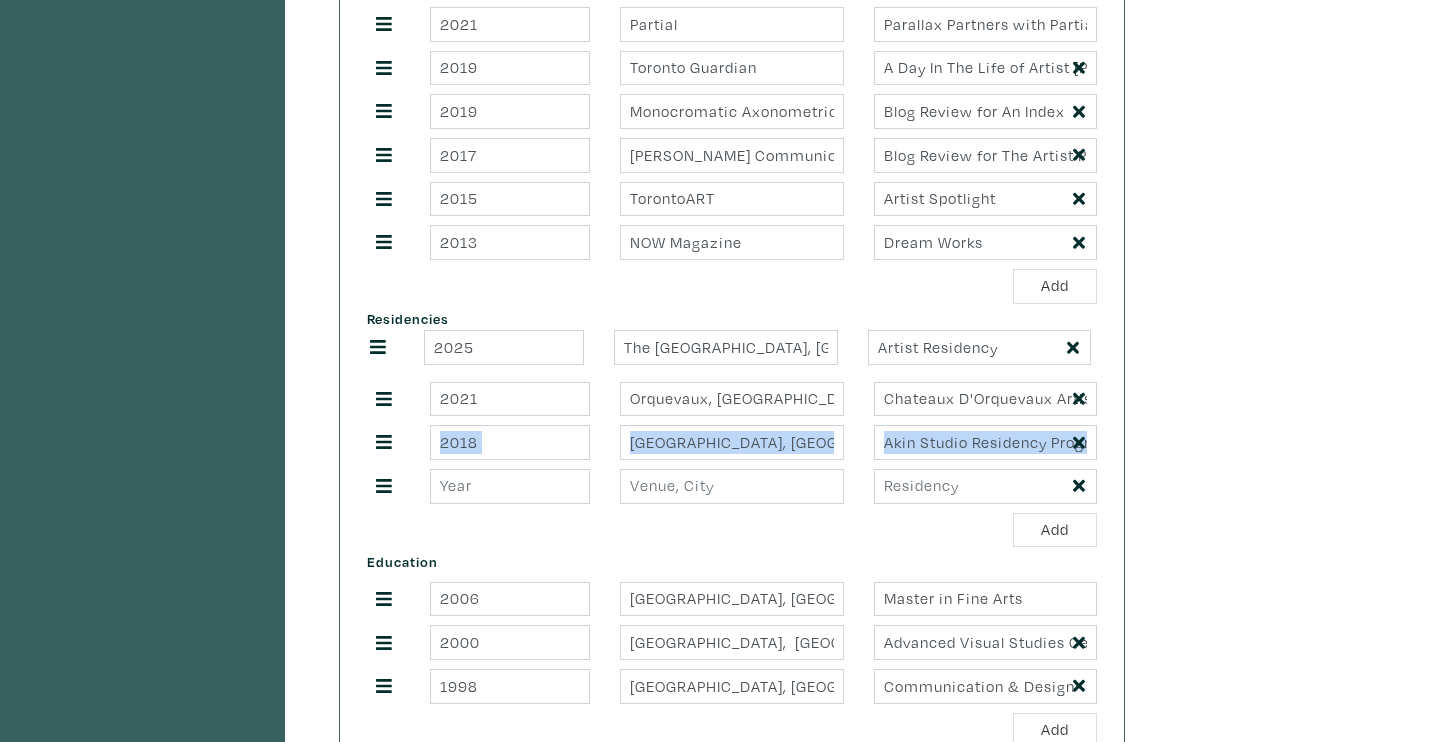 drag, startPoint x: 388, startPoint y: 446, endPoint x: 382, endPoint y: 352, distance: 94.19129 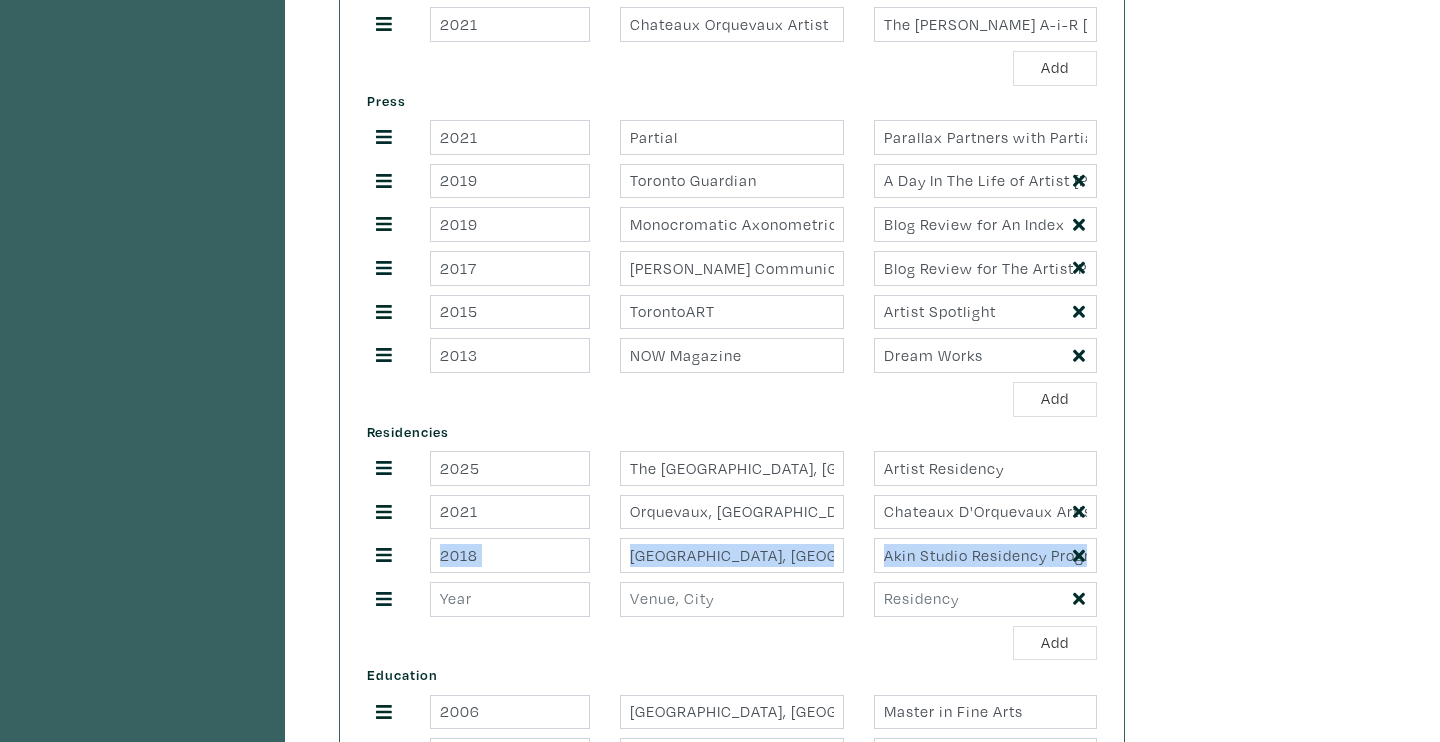 scroll, scrollTop: 1107, scrollLeft: 0, axis: vertical 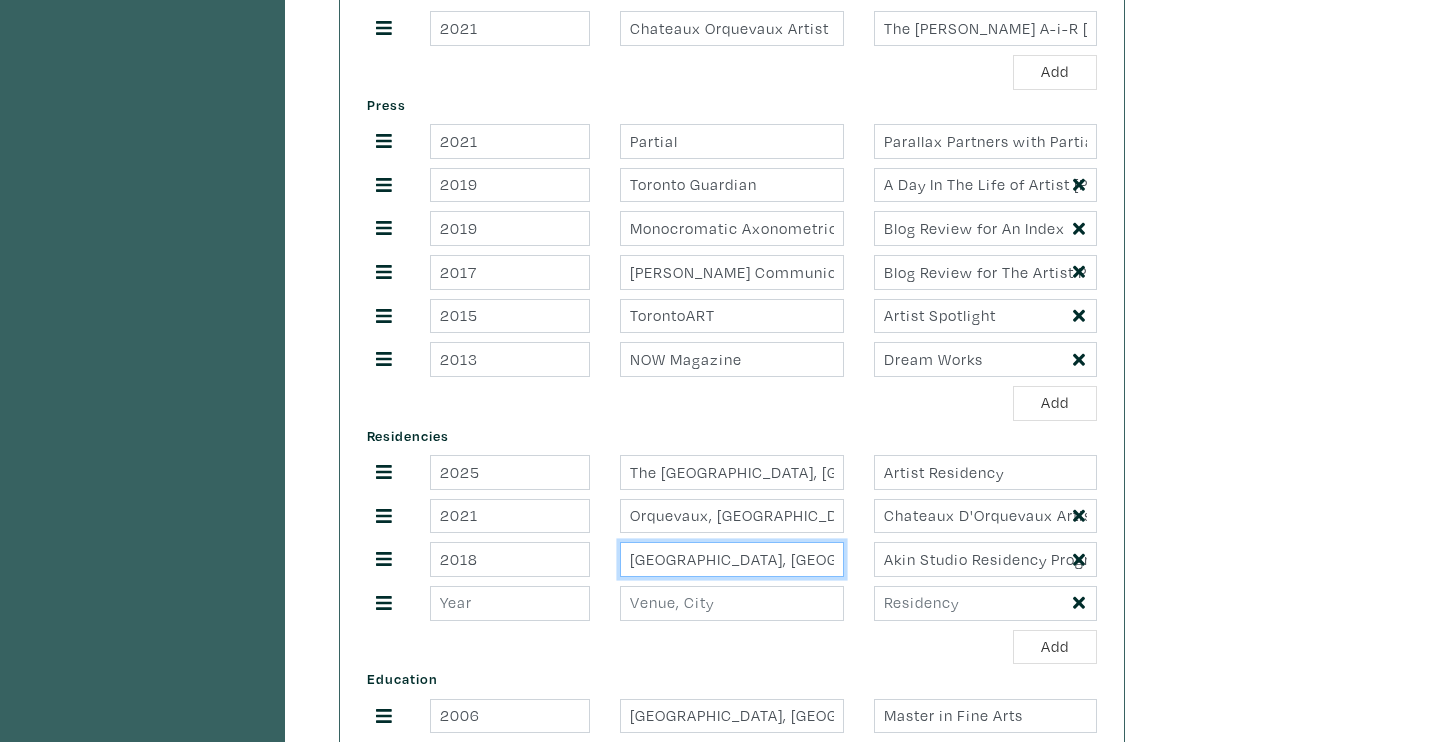 click on "Museum of Contemporary Art_Toronto, Canada" at bounding box center (731, 559) 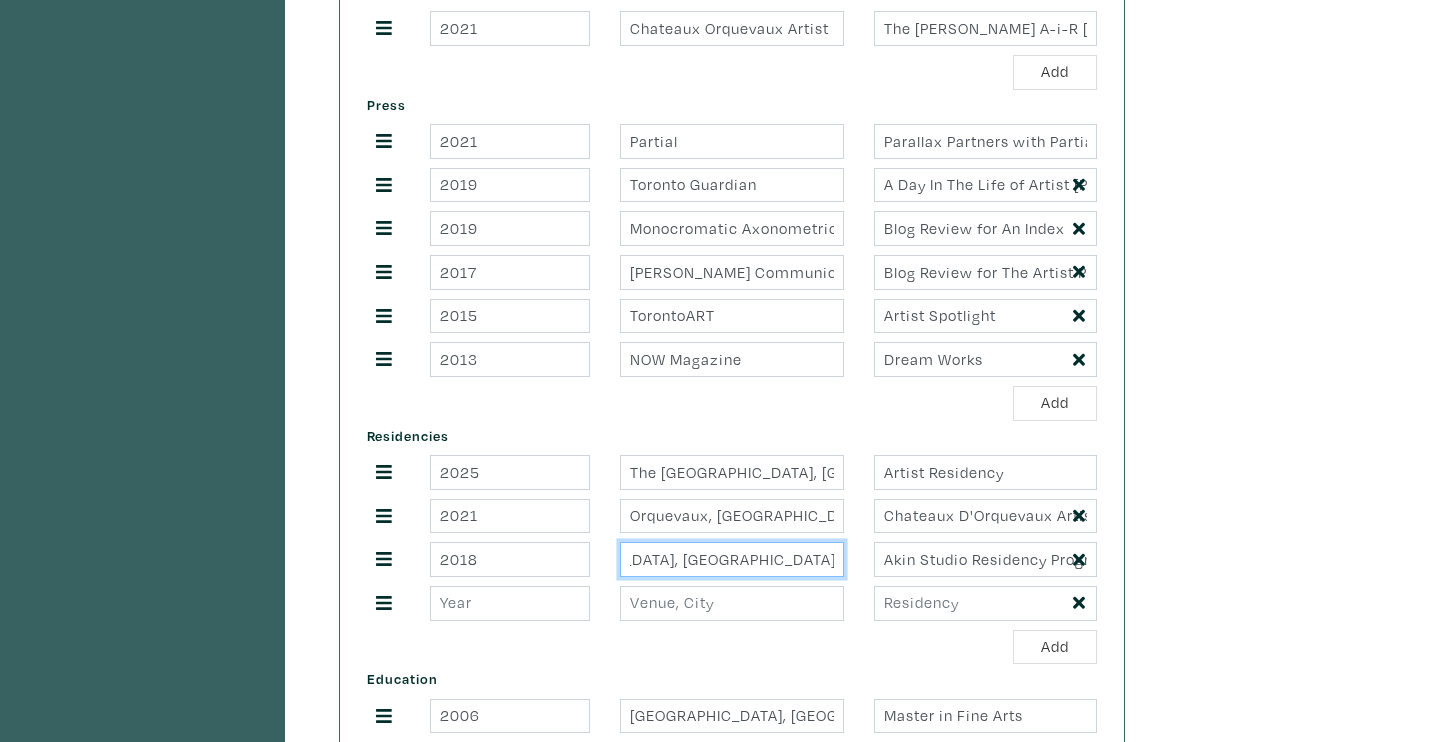 scroll, scrollTop: 0, scrollLeft: 149, axis: horizontal 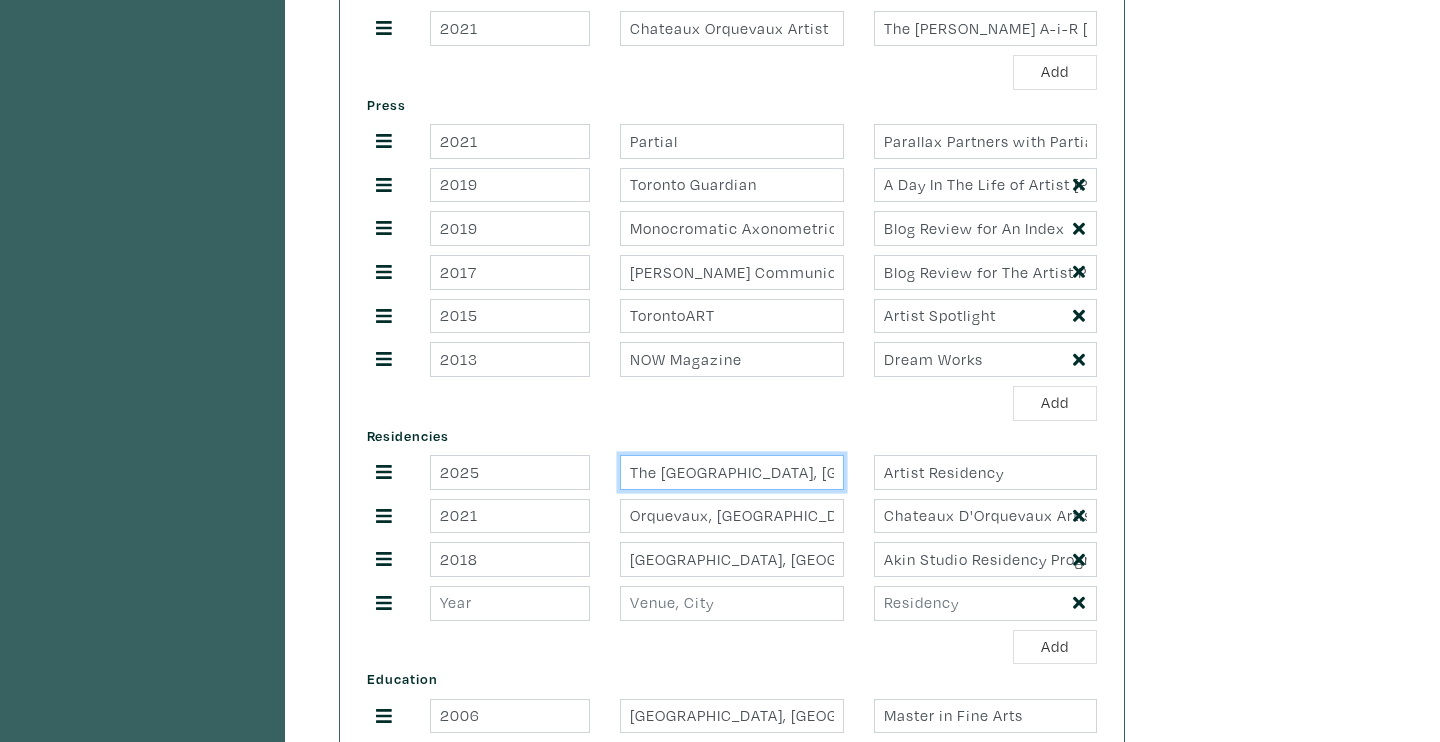 click on "The Gladstone House, Toronto" at bounding box center [731, 472] 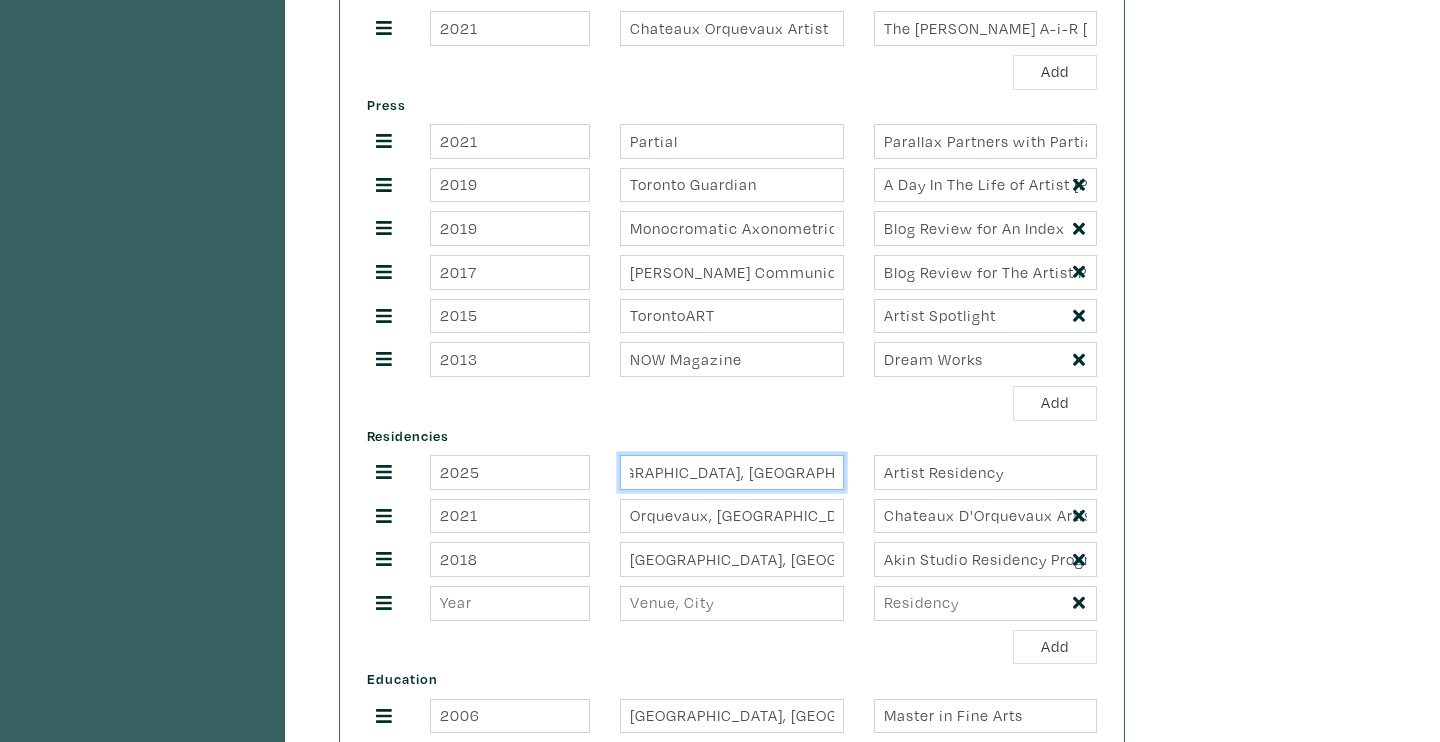 scroll, scrollTop: 0, scrollLeft: 82, axis: horizontal 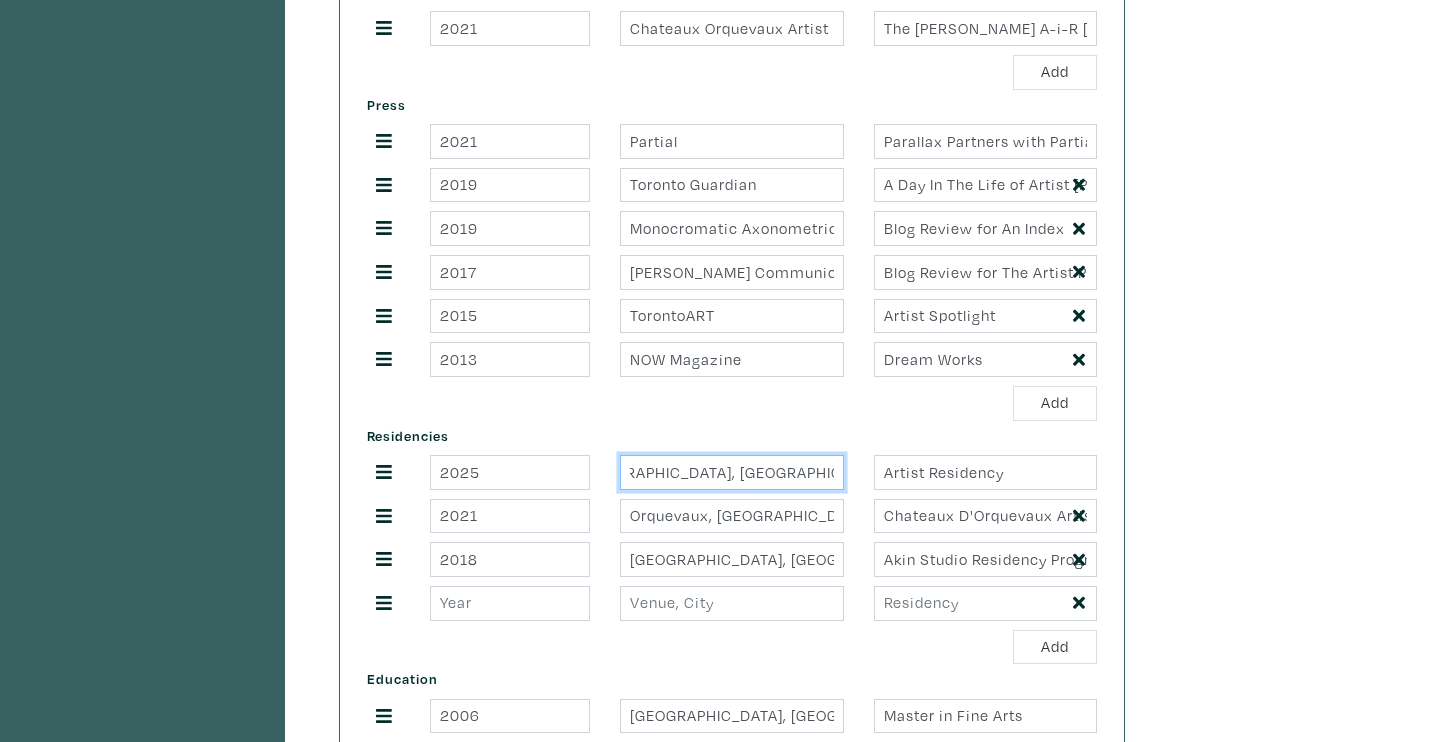 click on "The Gladstone House, Toronto, canada" at bounding box center [731, 472] 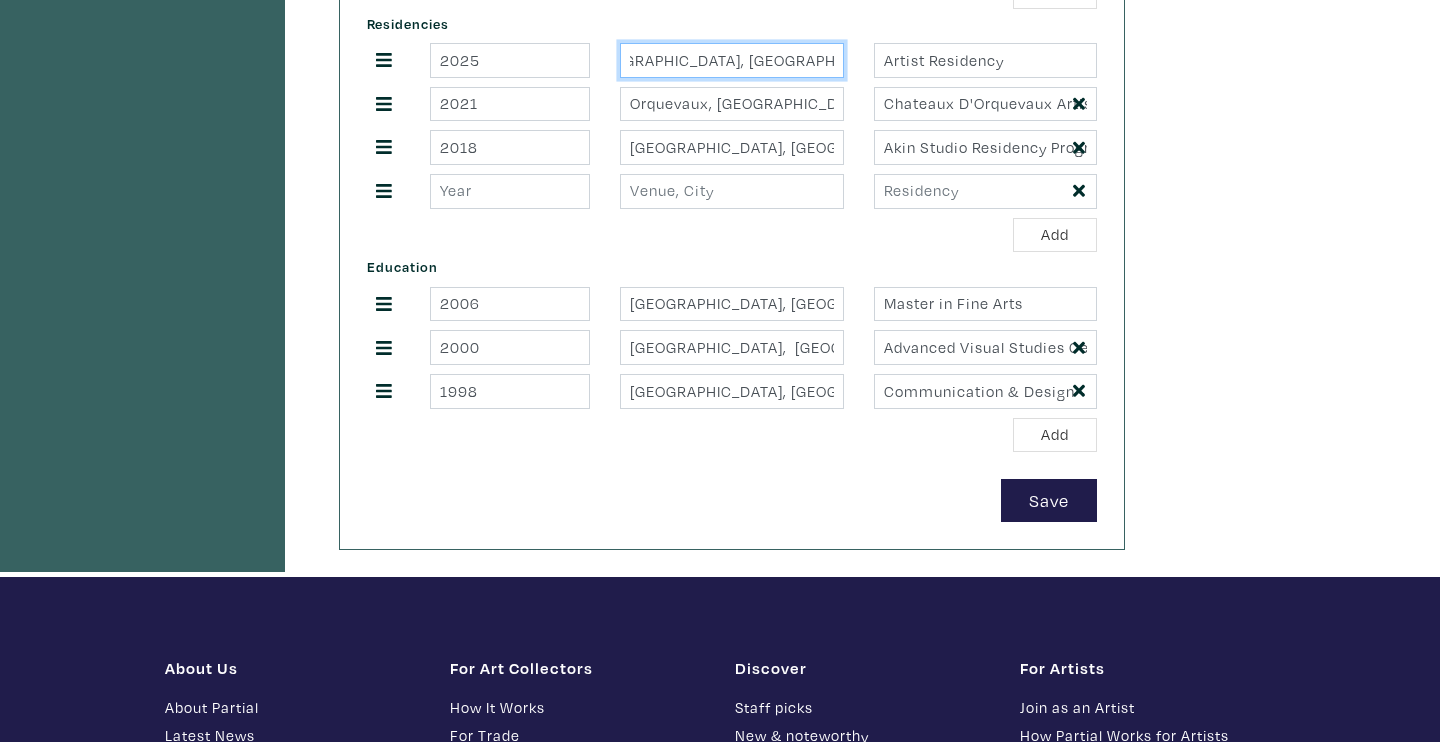 scroll, scrollTop: 1481, scrollLeft: 0, axis: vertical 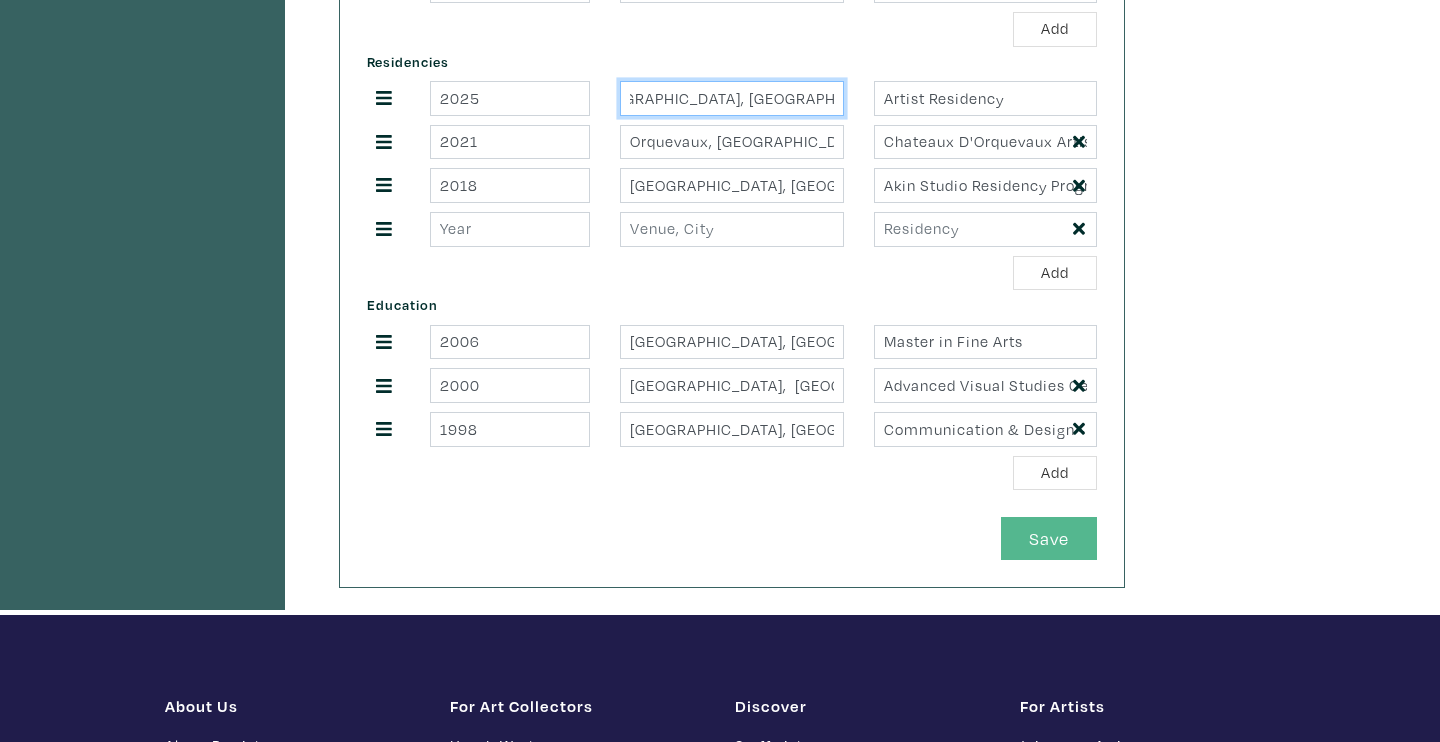 type on "The Gladstone House, Toronto, Canada" 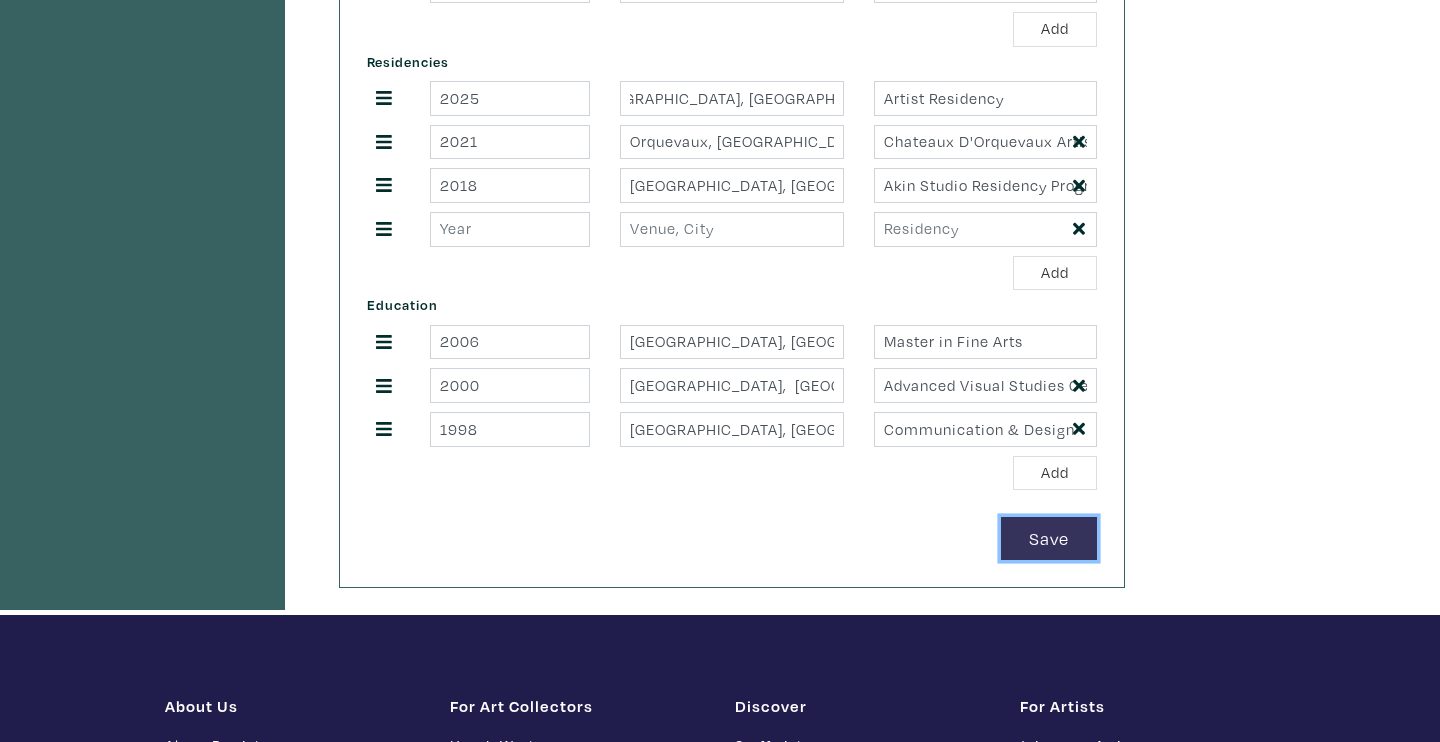 click on "Save" at bounding box center [1049, 538] 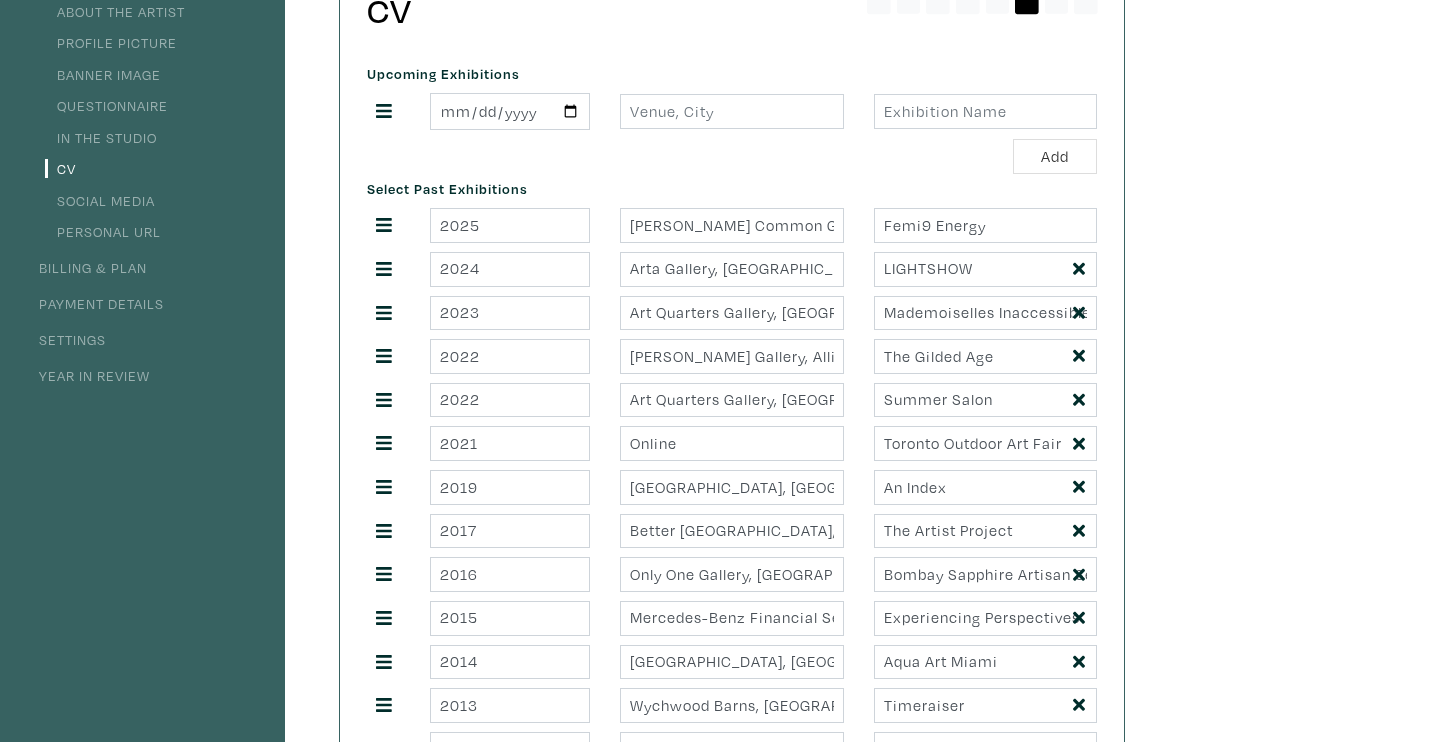 scroll, scrollTop: 0, scrollLeft: 0, axis: both 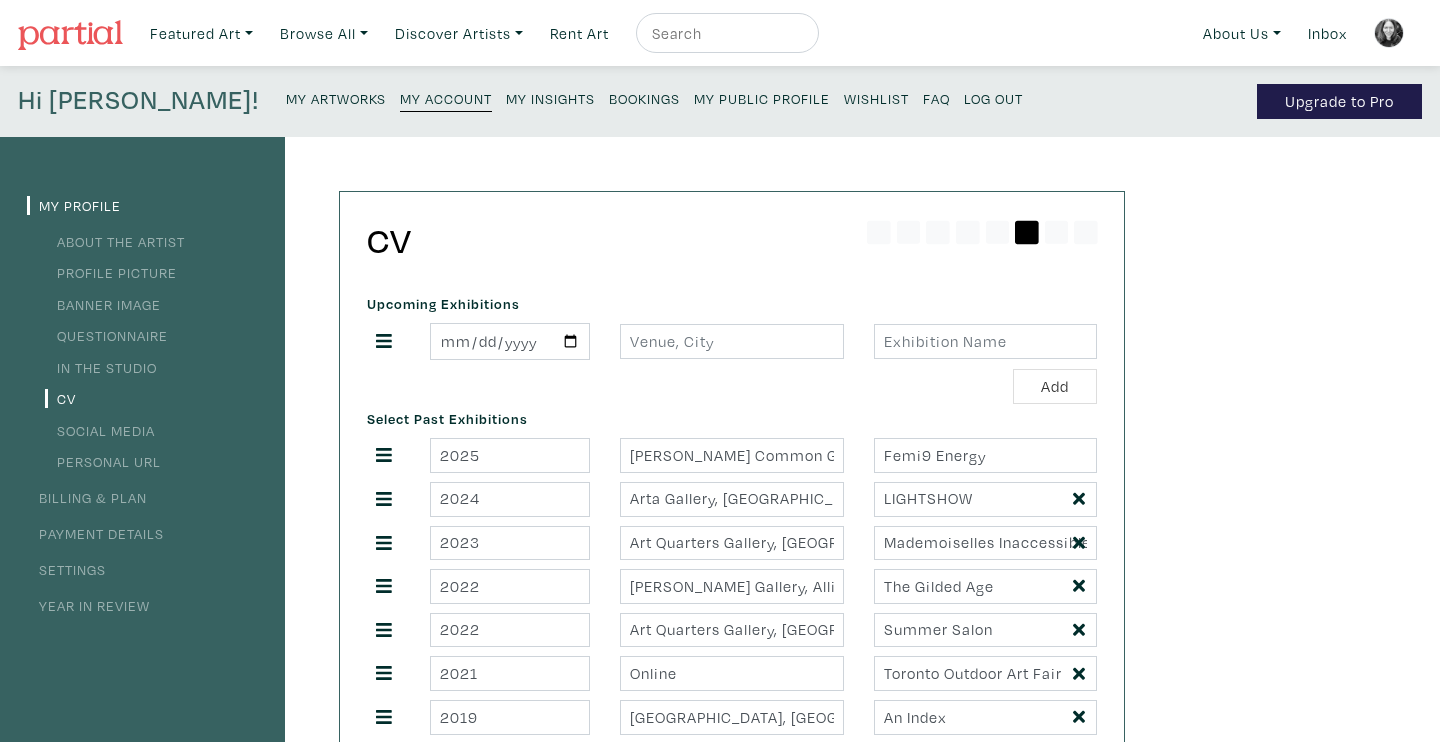 click at bounding box center [1389, 33] 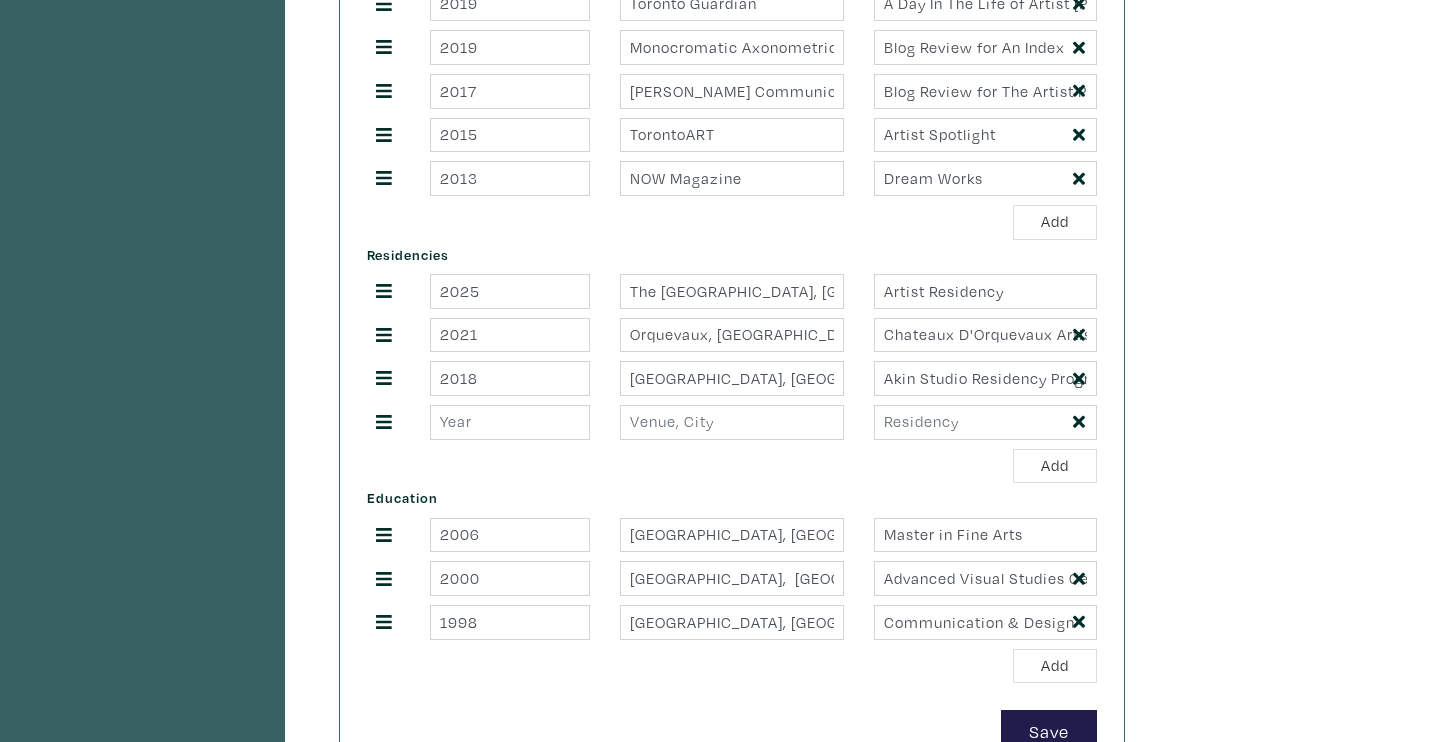 scroll, scrollTop: 1330, scrollLeft: 0, axis: vertical 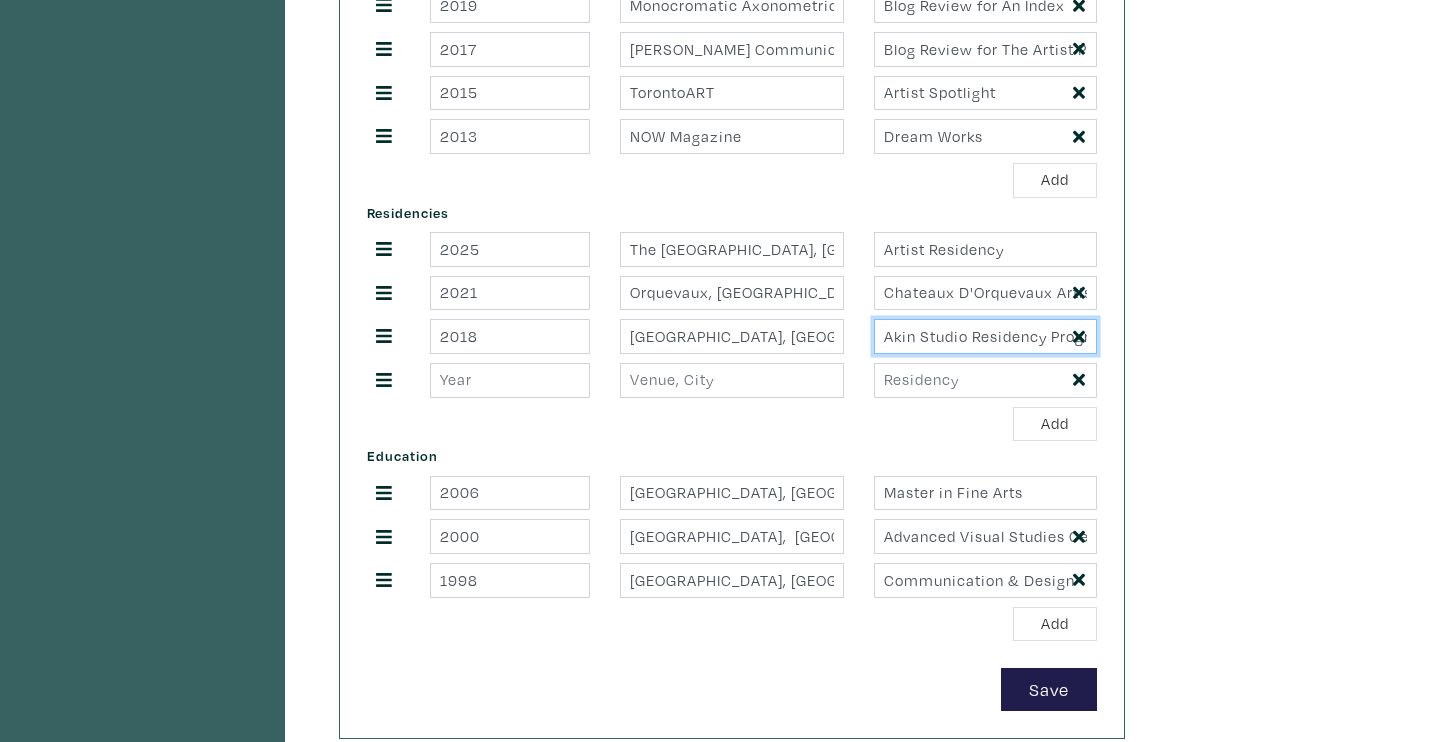 click on "Akin Studio Residency Program" at bounding box center (985, 336) 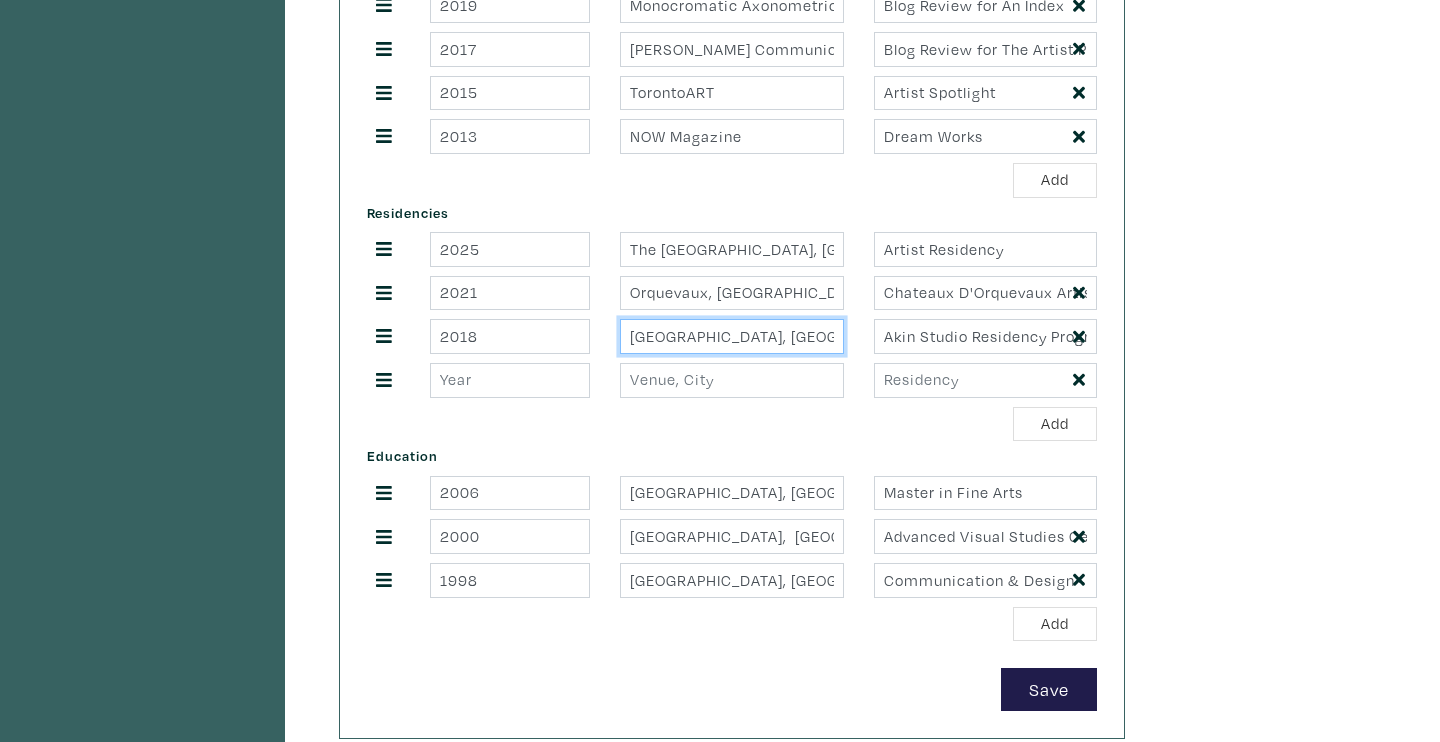 click on "Museum of Contemporary Art_Toronto, Canada" at bounding box center [731, 336] 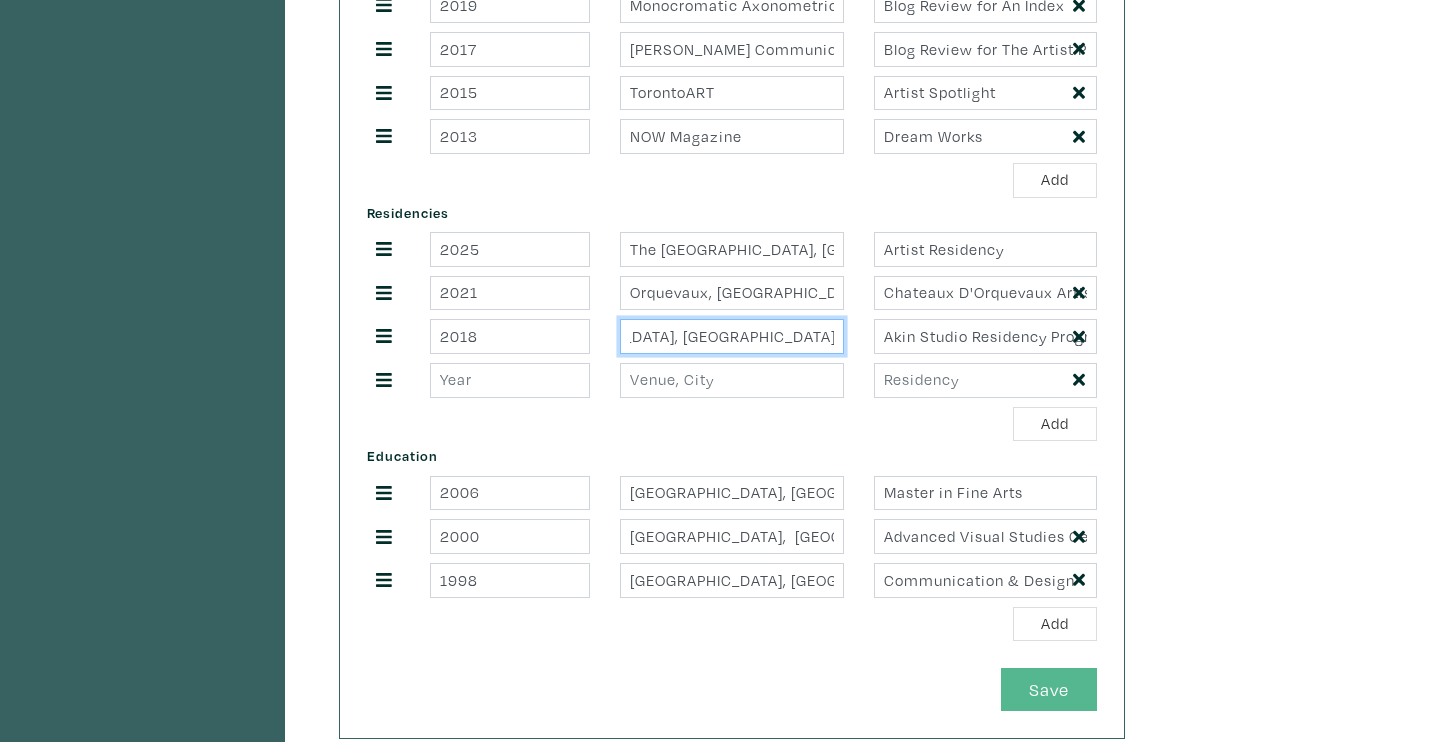 type on "Museum of Contemporary Art, Toronto, Canada" 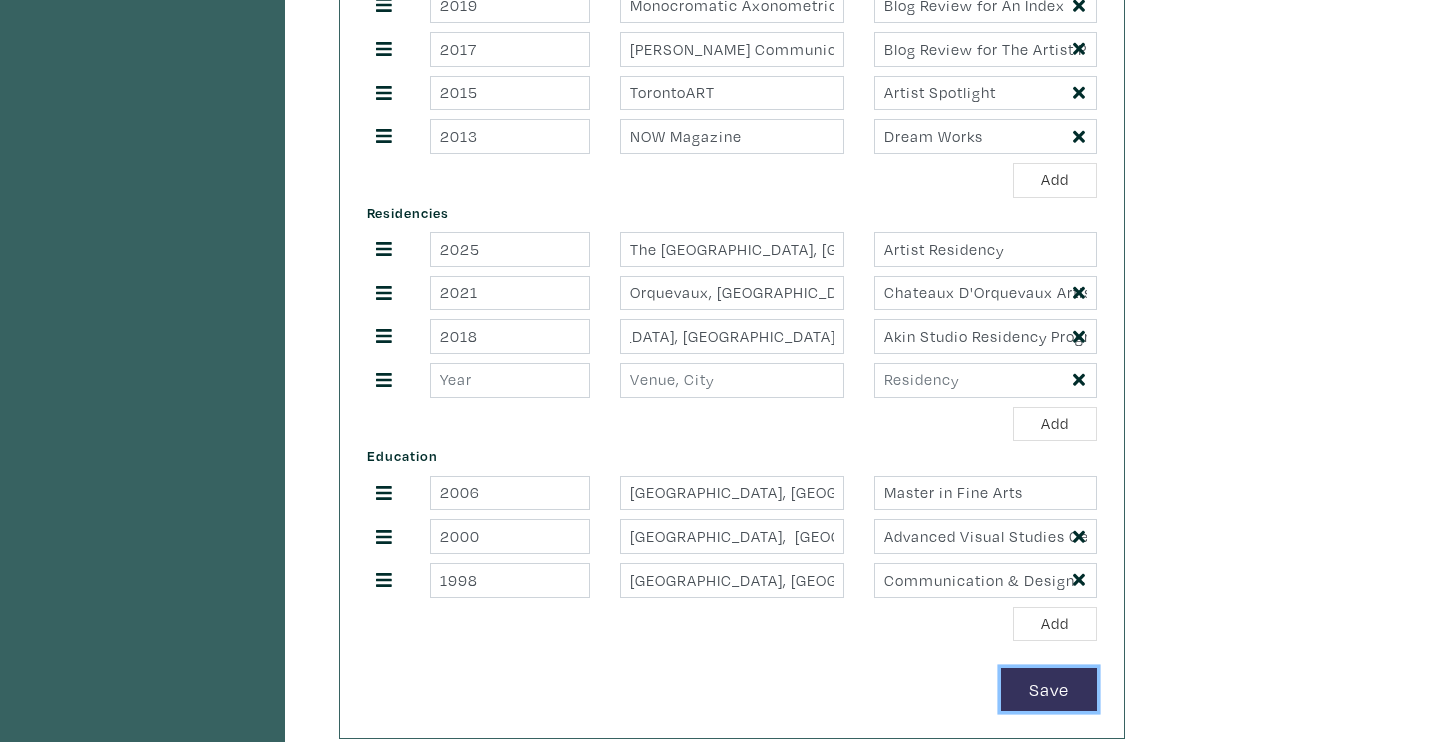 click on "Save" at bounding box center (1049, 689) 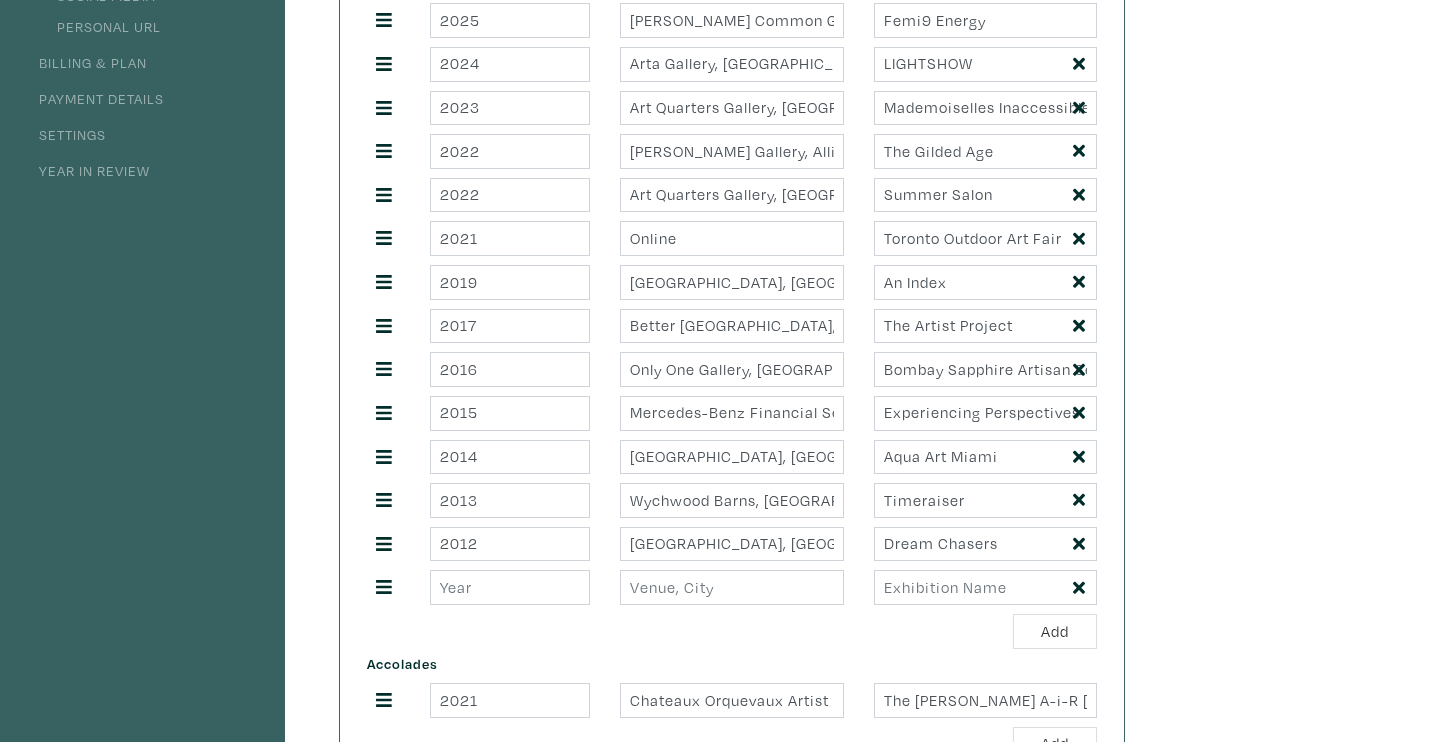 scroll, scrollTop: 0, scrollLeft: 0, axis: both 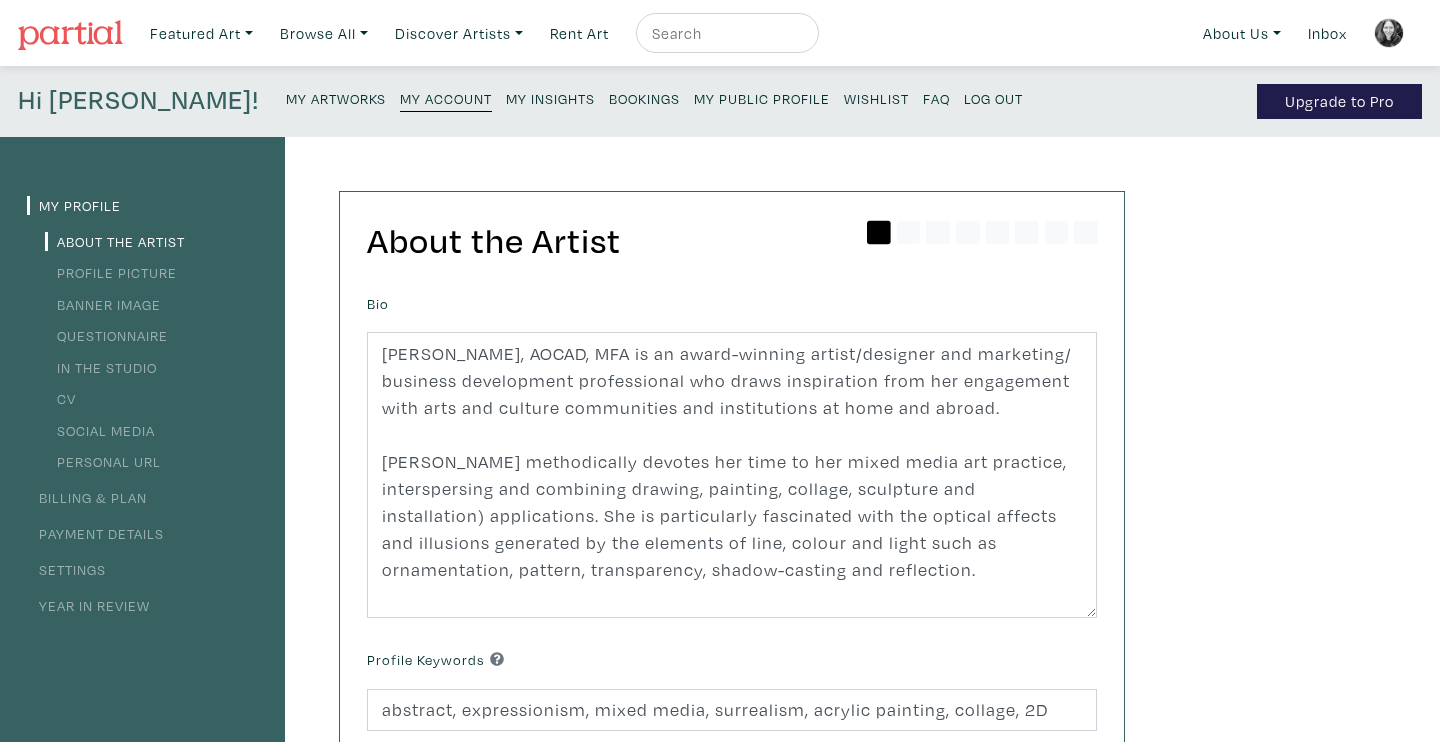 click on "Log Out" at bounding box center (993, 98) 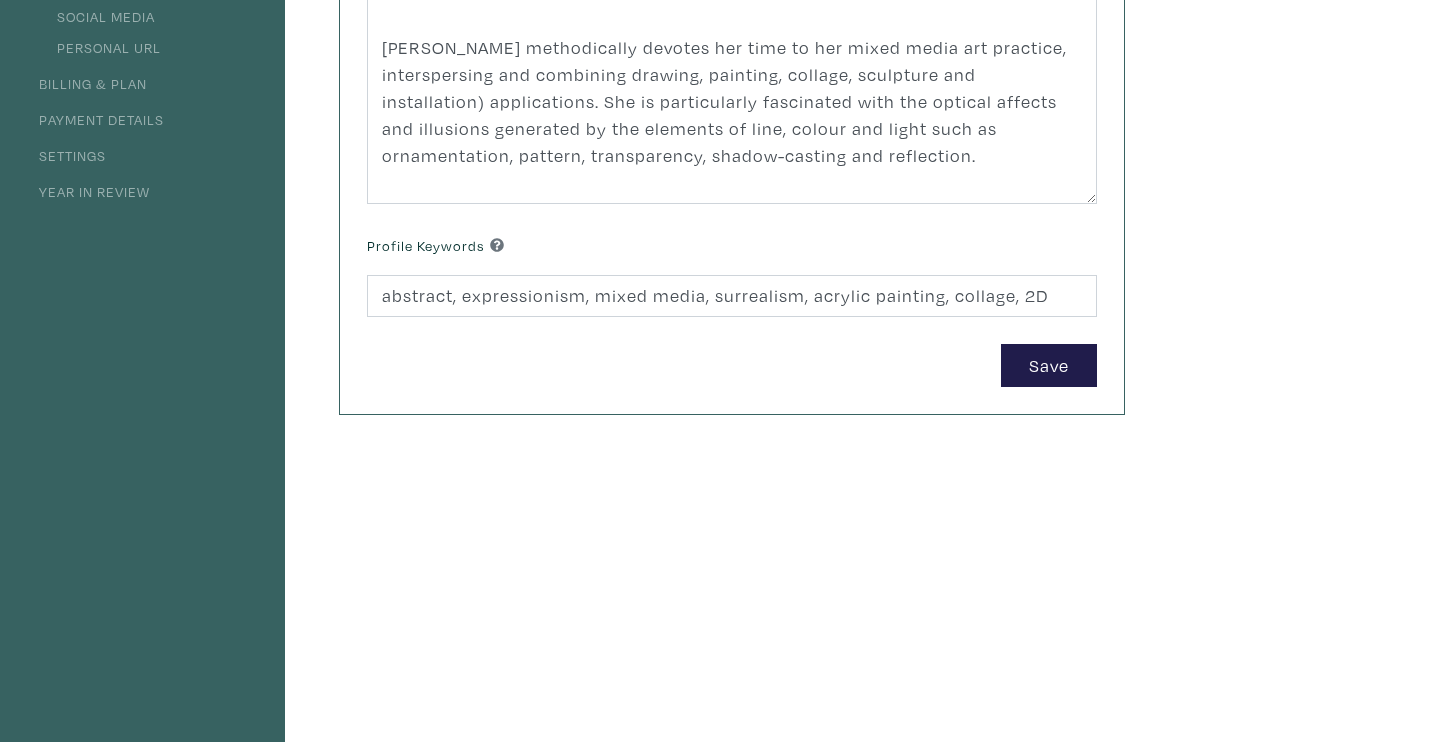 scroll, scrollTop: 422, scrollLeft: 0, axis: vertical 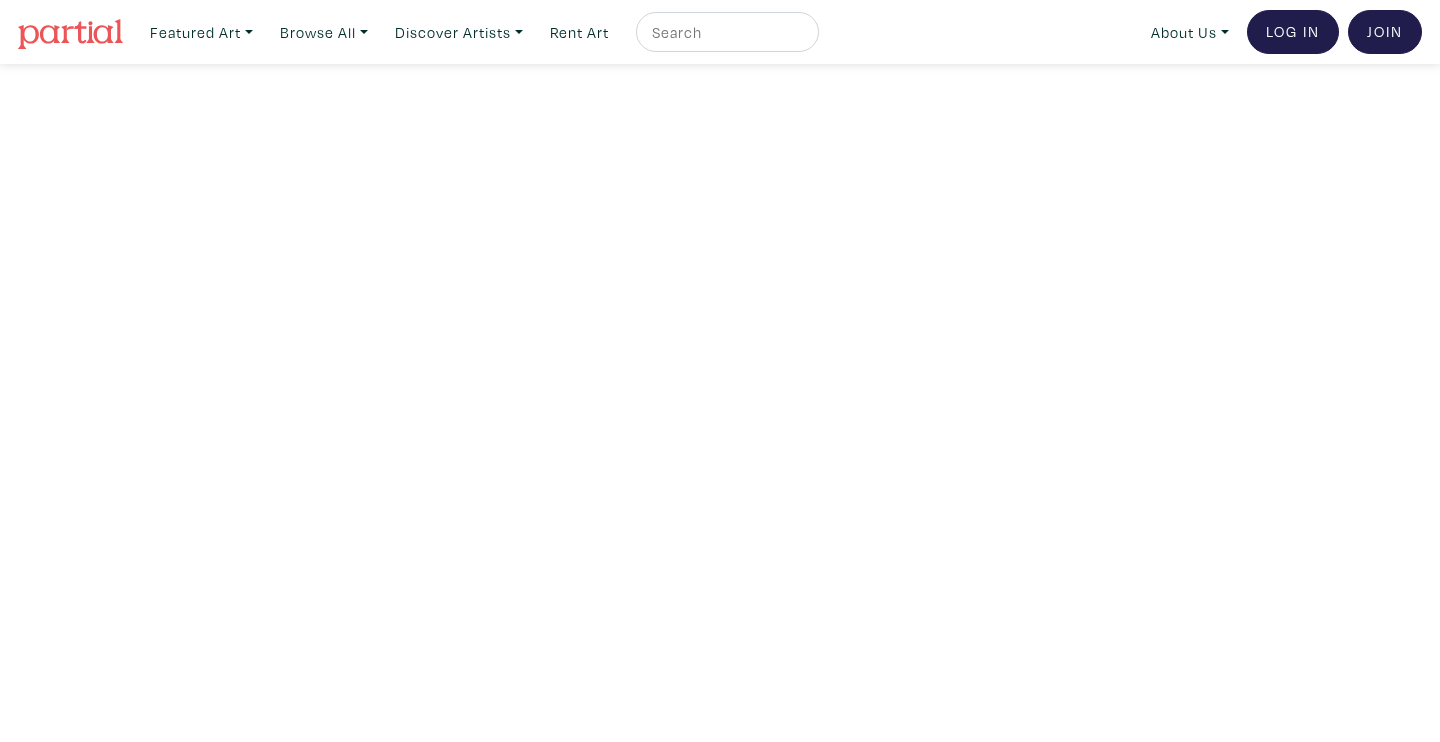 click at bounding box center [725, 32] 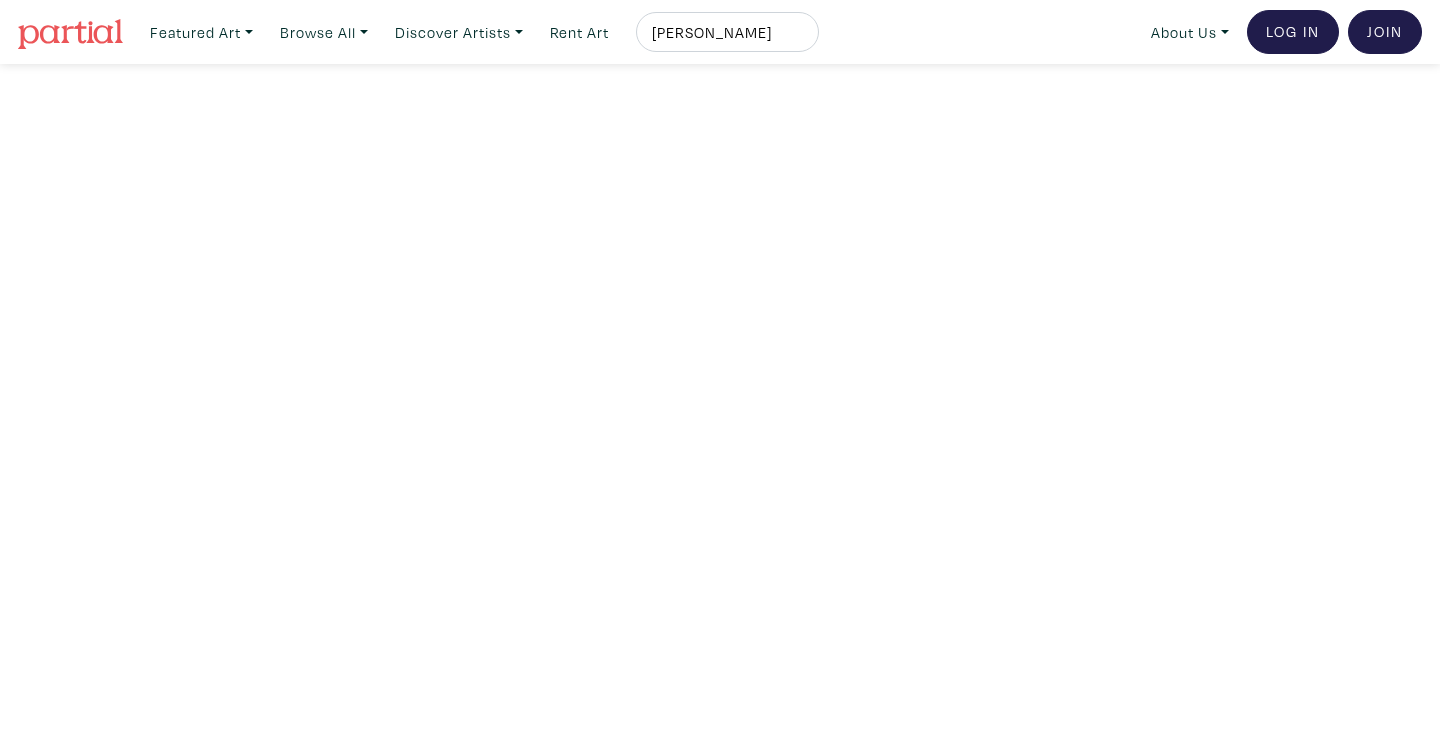 type on "[PERSON_NAME]" 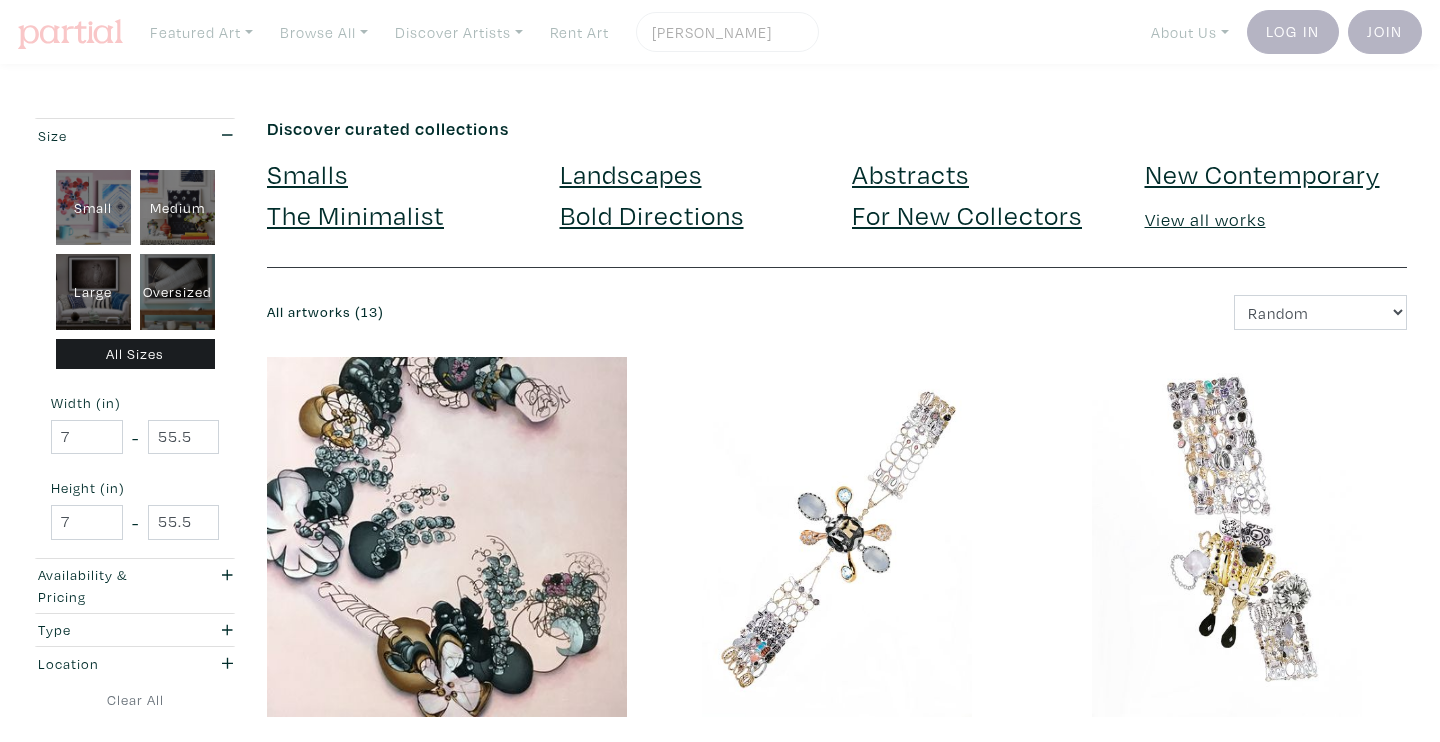 scroll, scrollTop: 0, scrollLeft: 0, axis: both 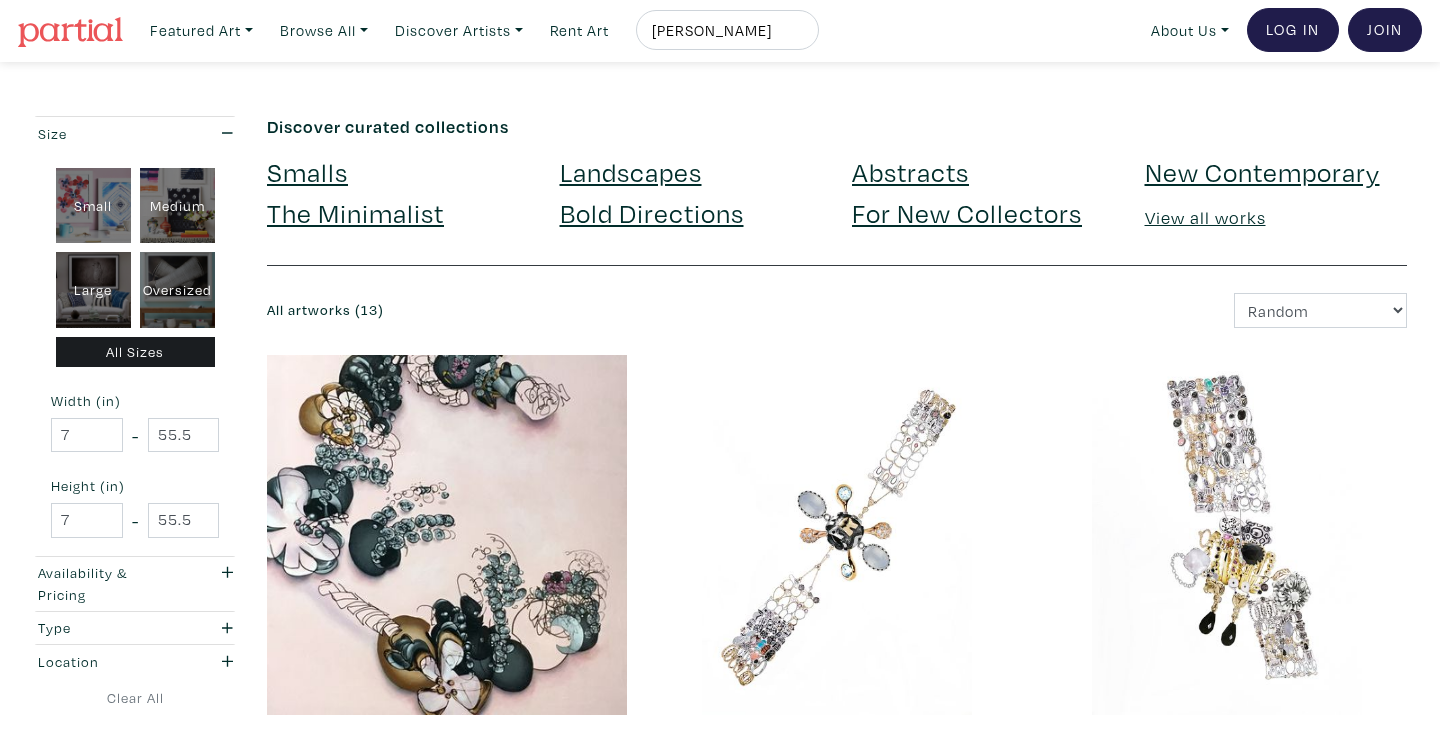 click on "[PERSON_NAME]" at bounding box center (725, 30) 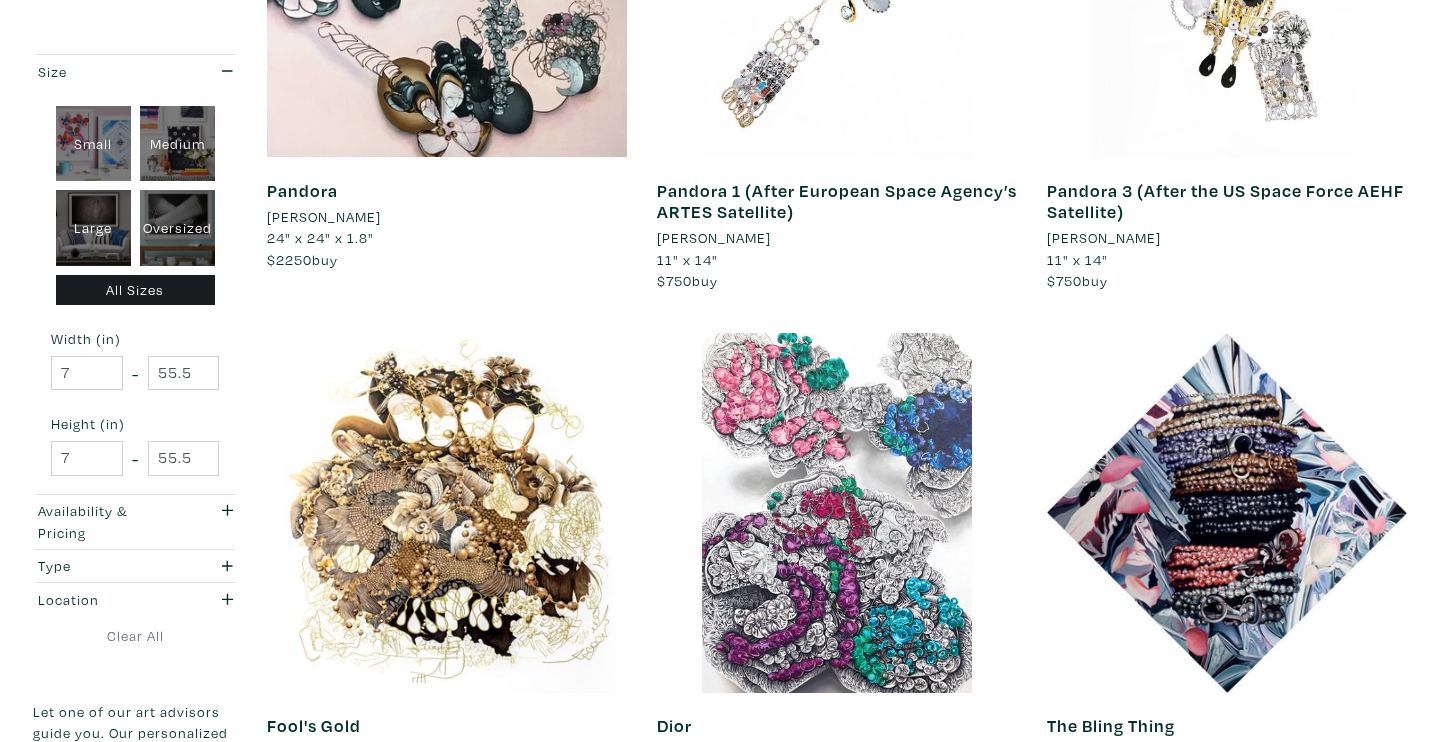 scroll, scrollTop: 618, scrollLeft: 0, axis: vertical 